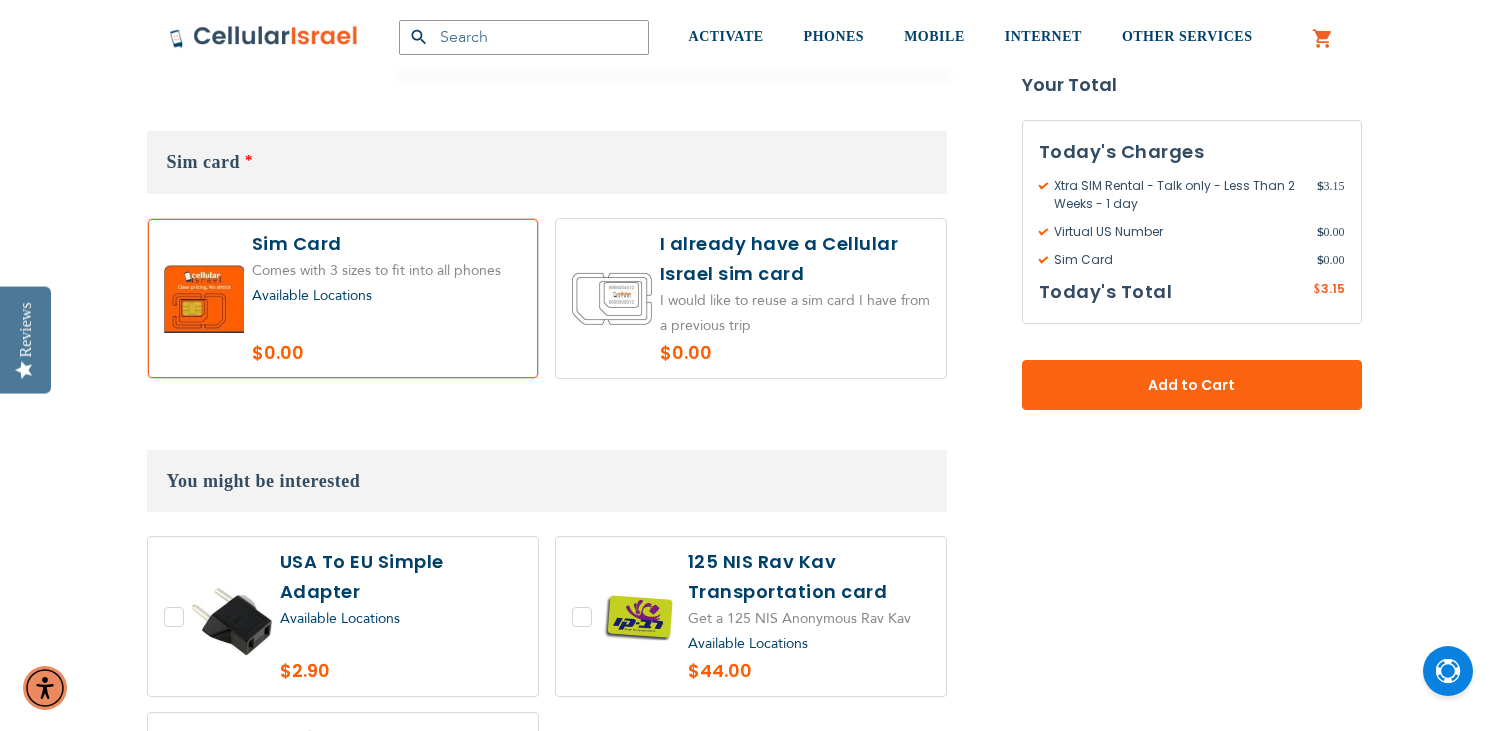scroll, scrollTop: 1200, scrollLeft: 0, axis: vertical 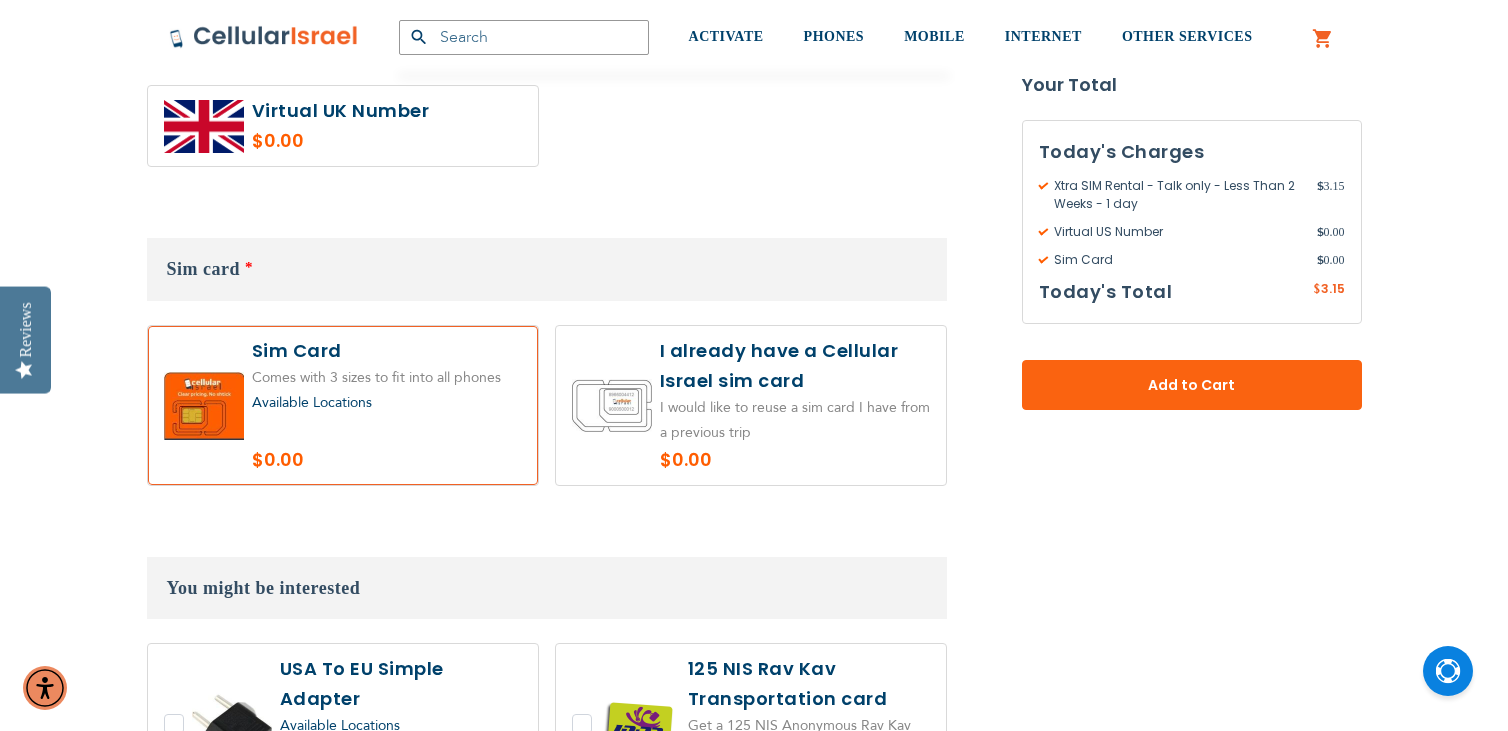 click at bounding box center [751, 405] 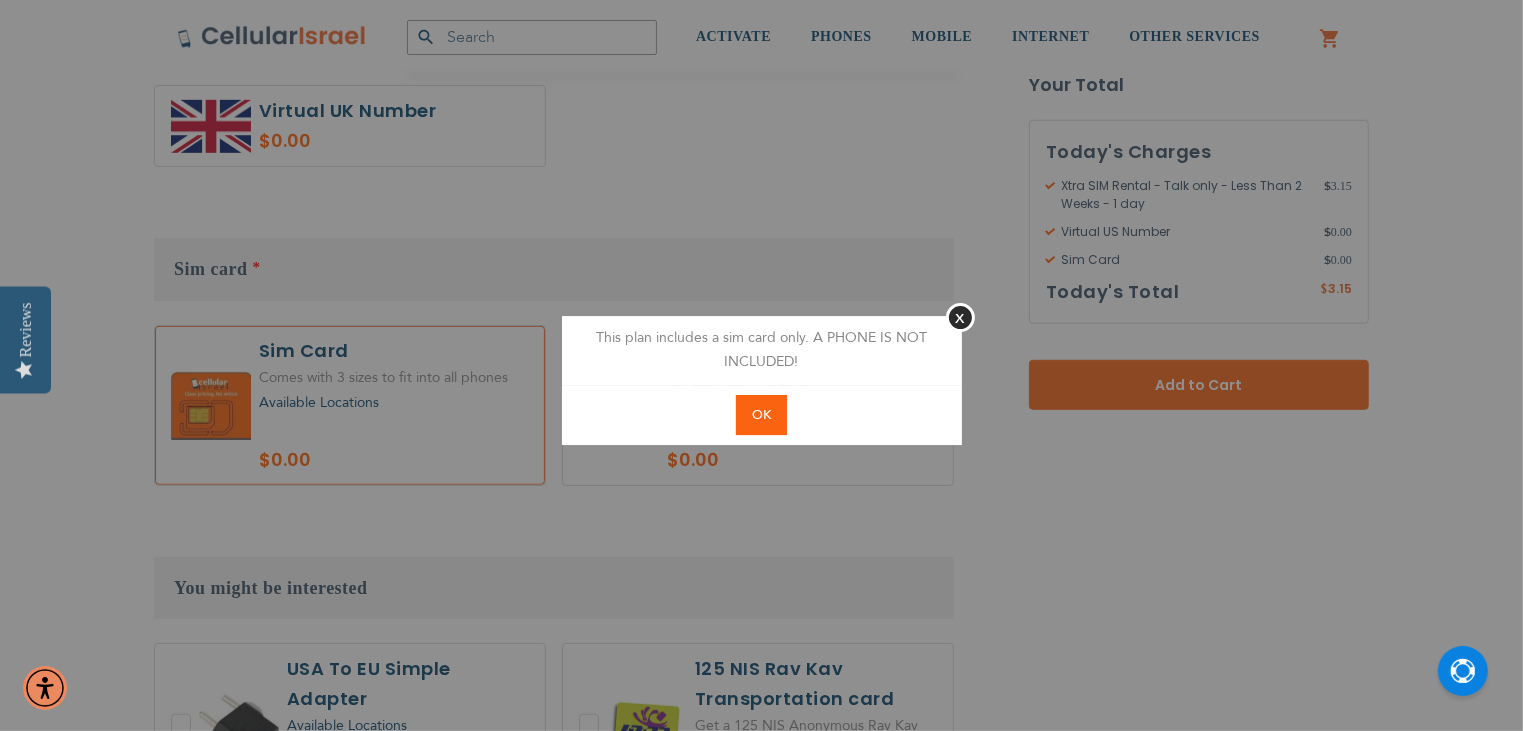 click on "OK" at bounding box center [761, 415] 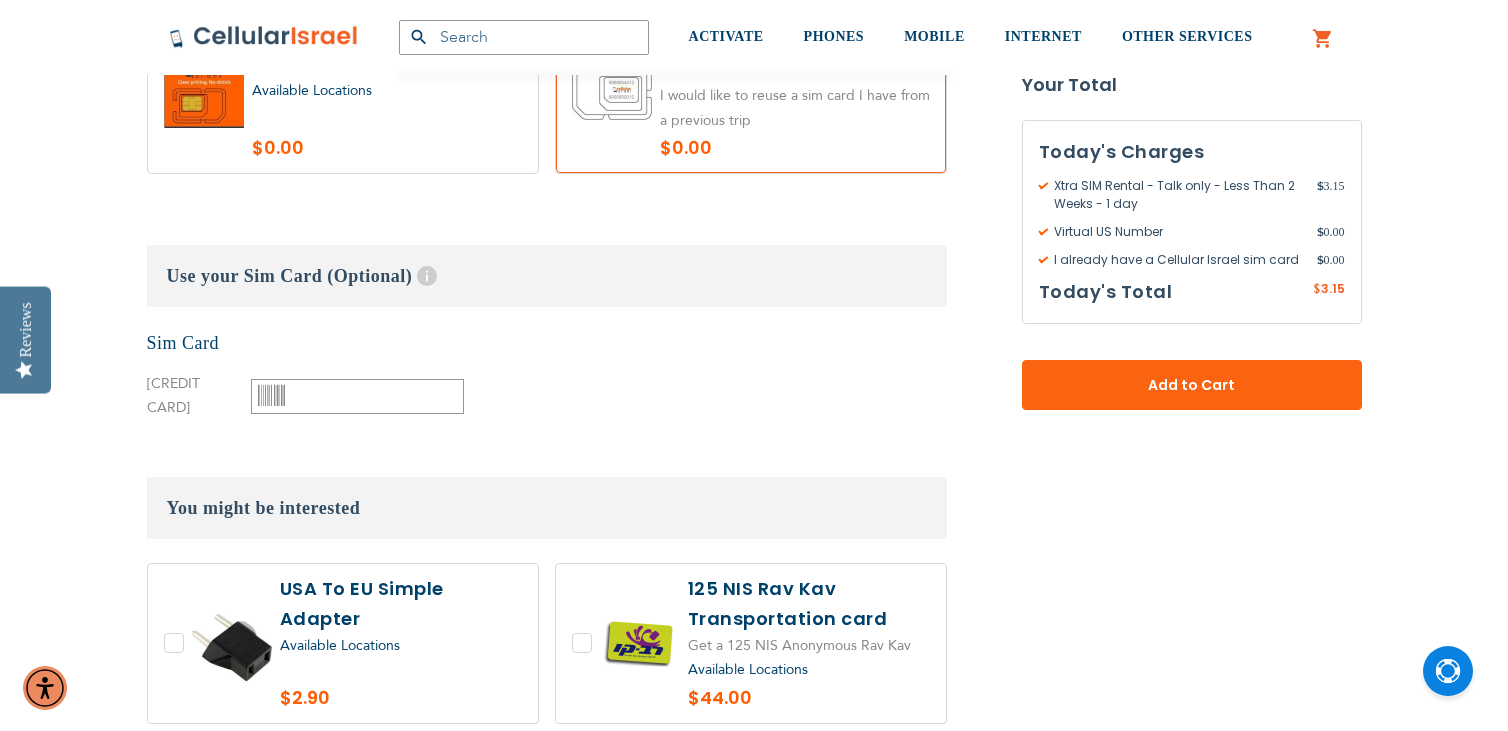 scroll, scrollTop: 1500, scrollLeft: 0, axis: vertical 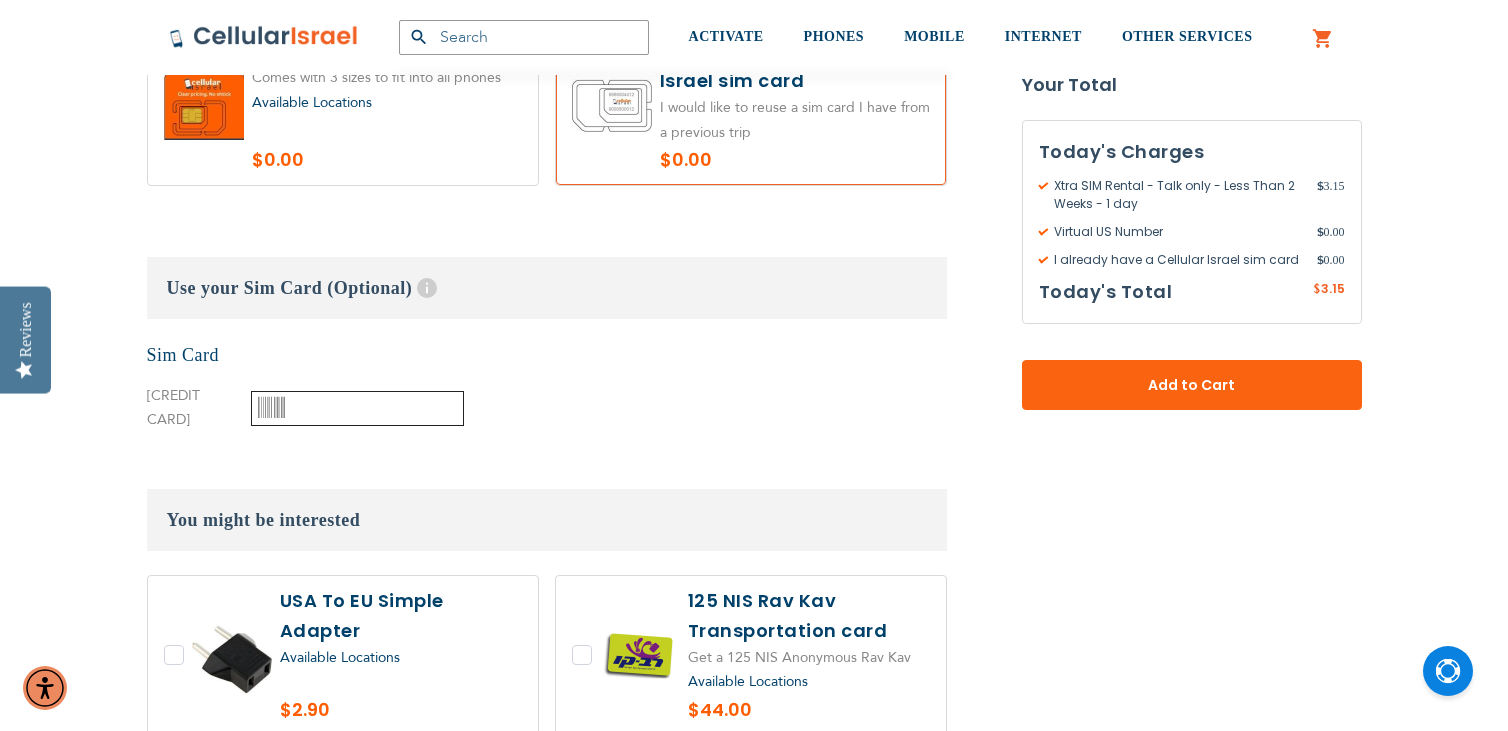 click at bounding box center (357, 408) 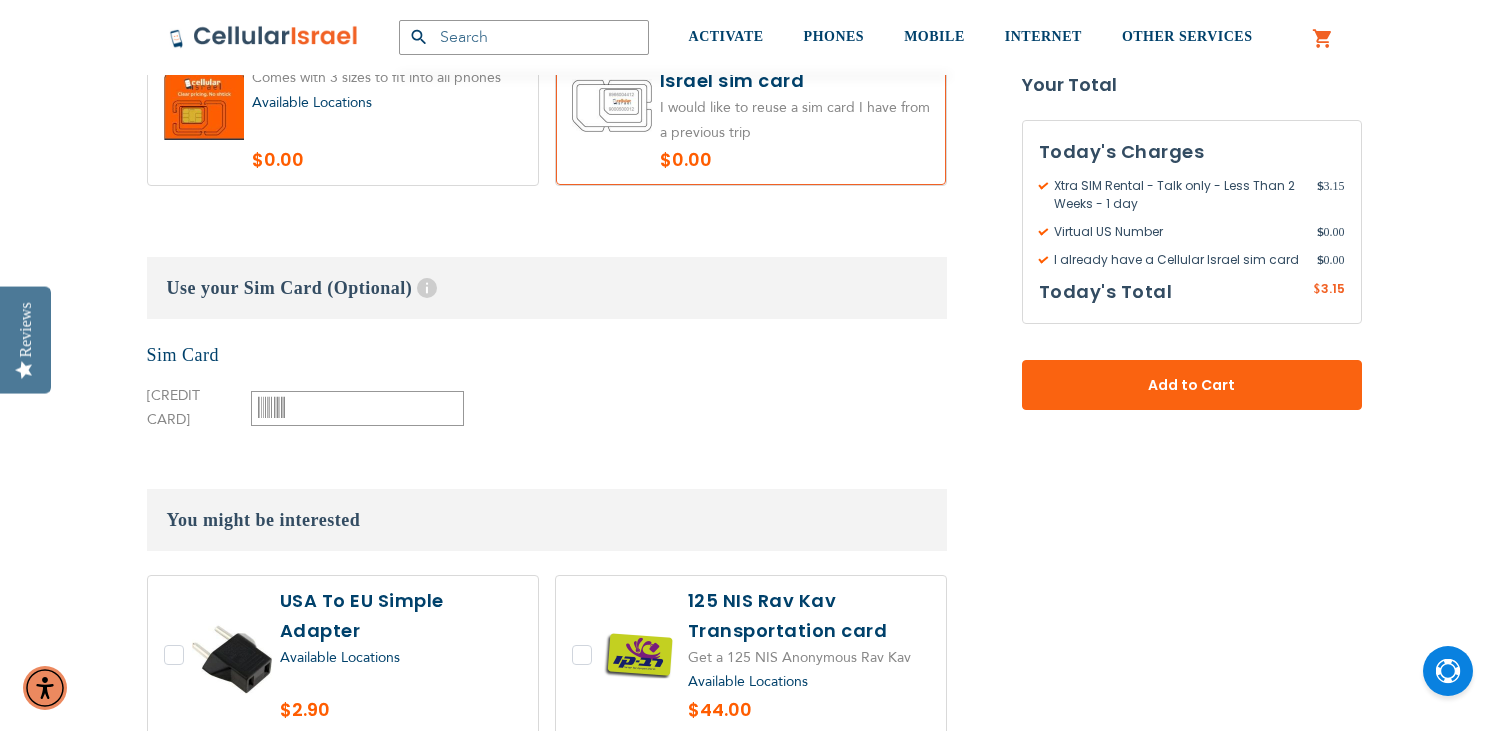 click on "[CREDIT CARD]" at bounding box center (173, 408) 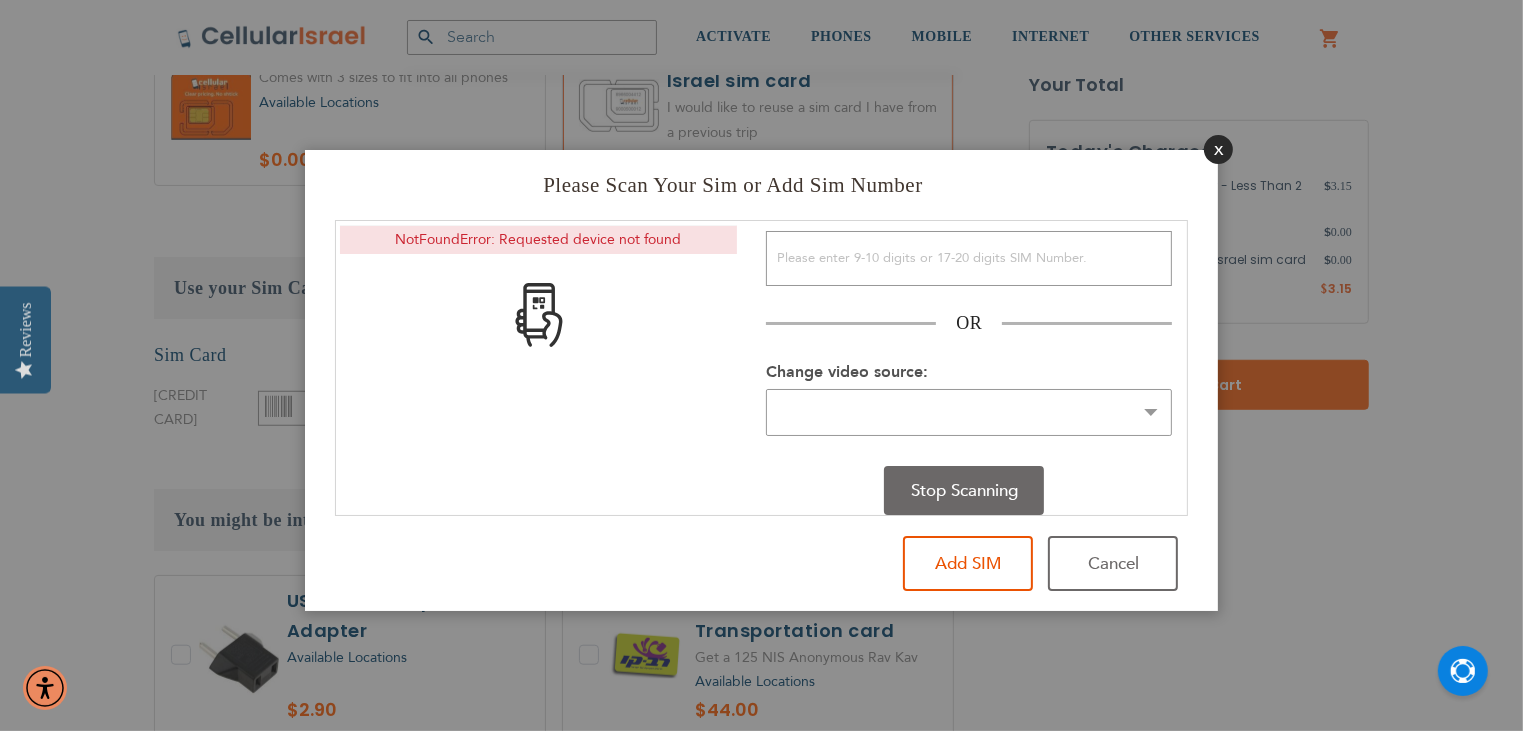 click on "Close" at bounding box center (1218, 149) 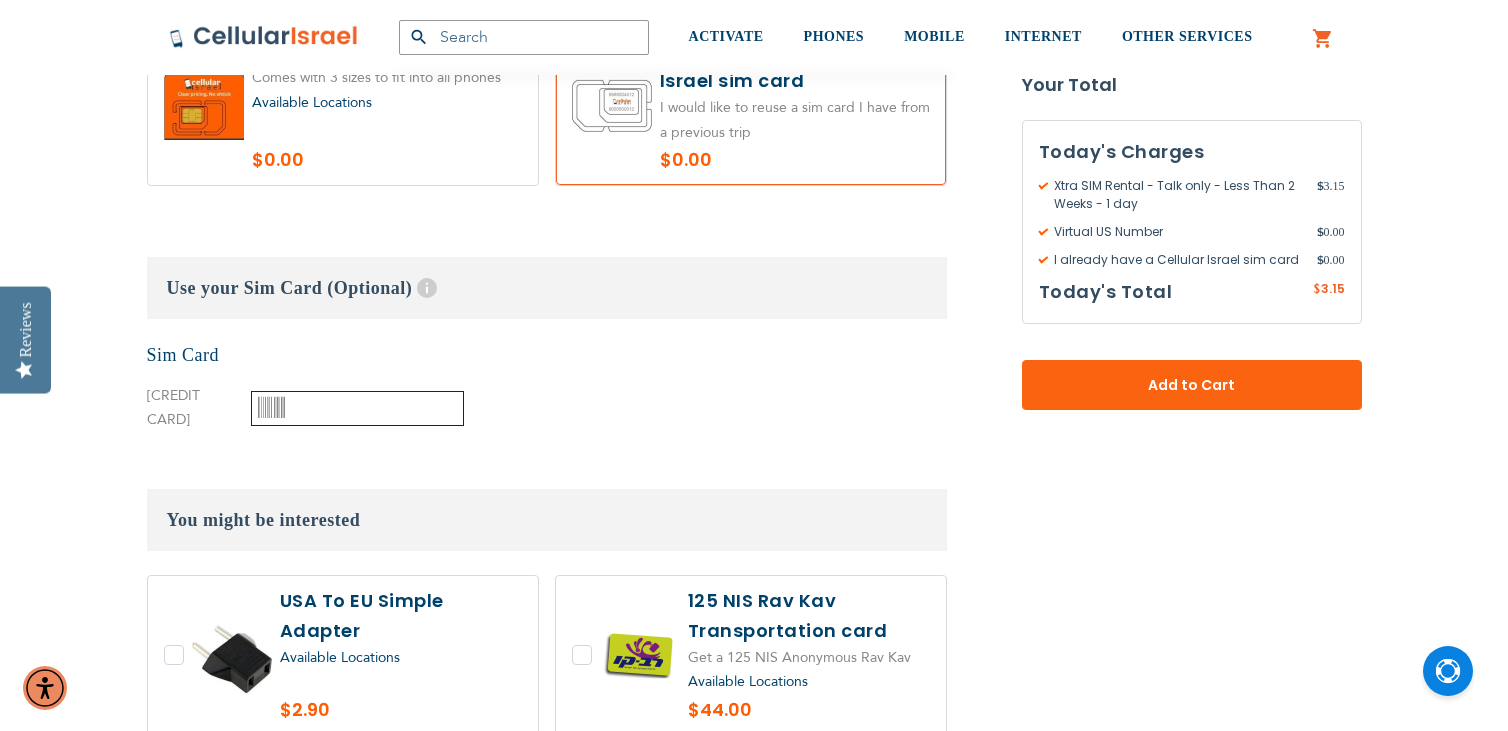 click at bounding box center (357, 408) 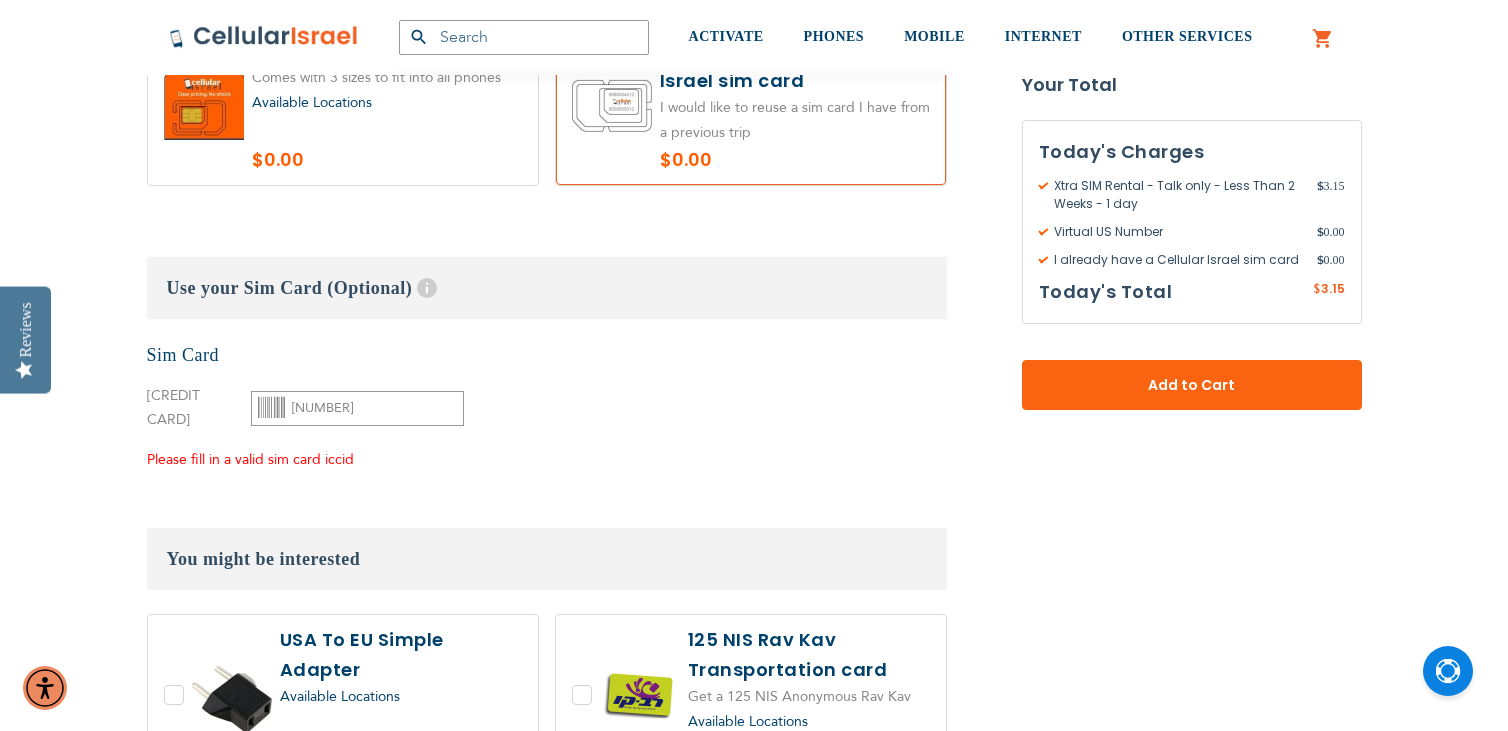 click on "None
Sim Card
[CREDIT CARD]" at bounding box center (547, 407) 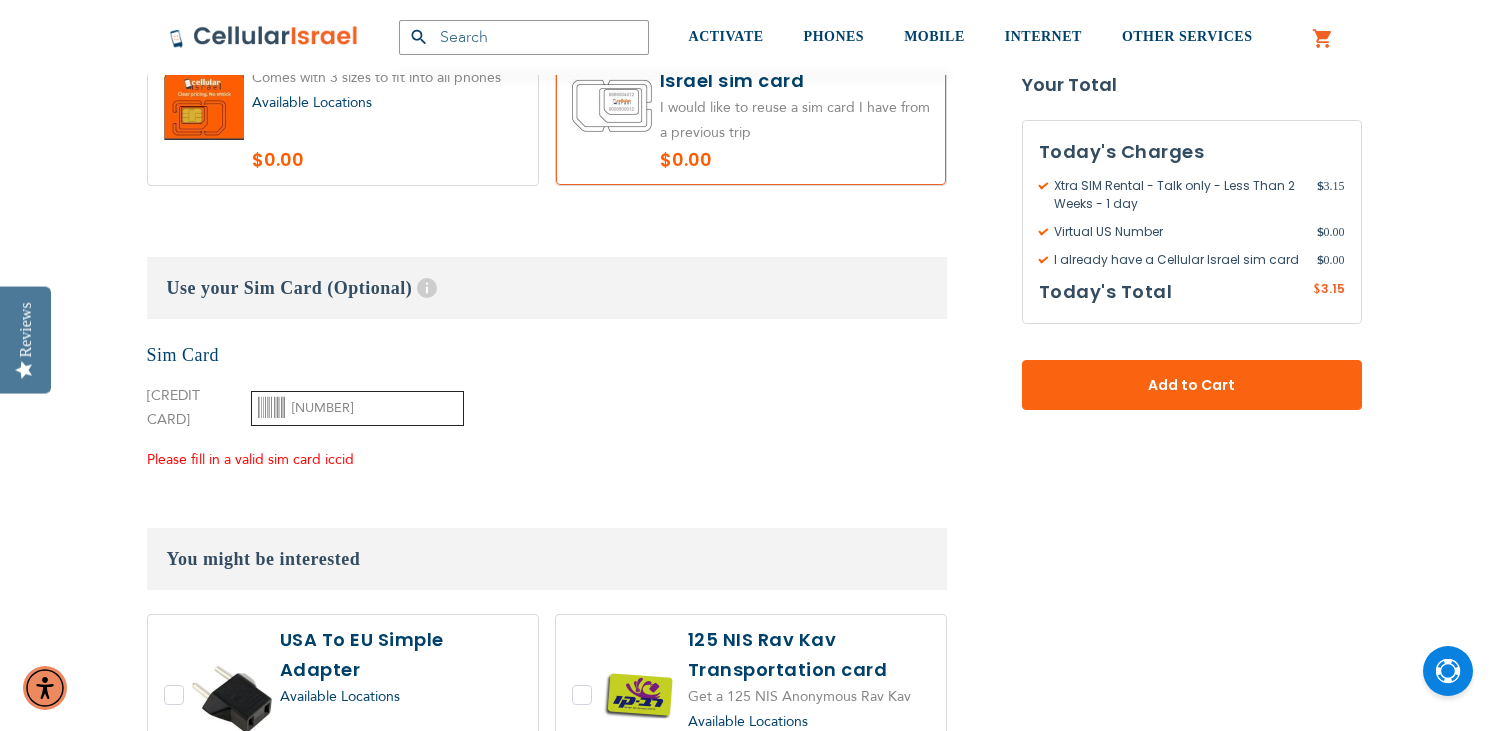 click on "[NUMBER]" at bounding box center (357, 408) 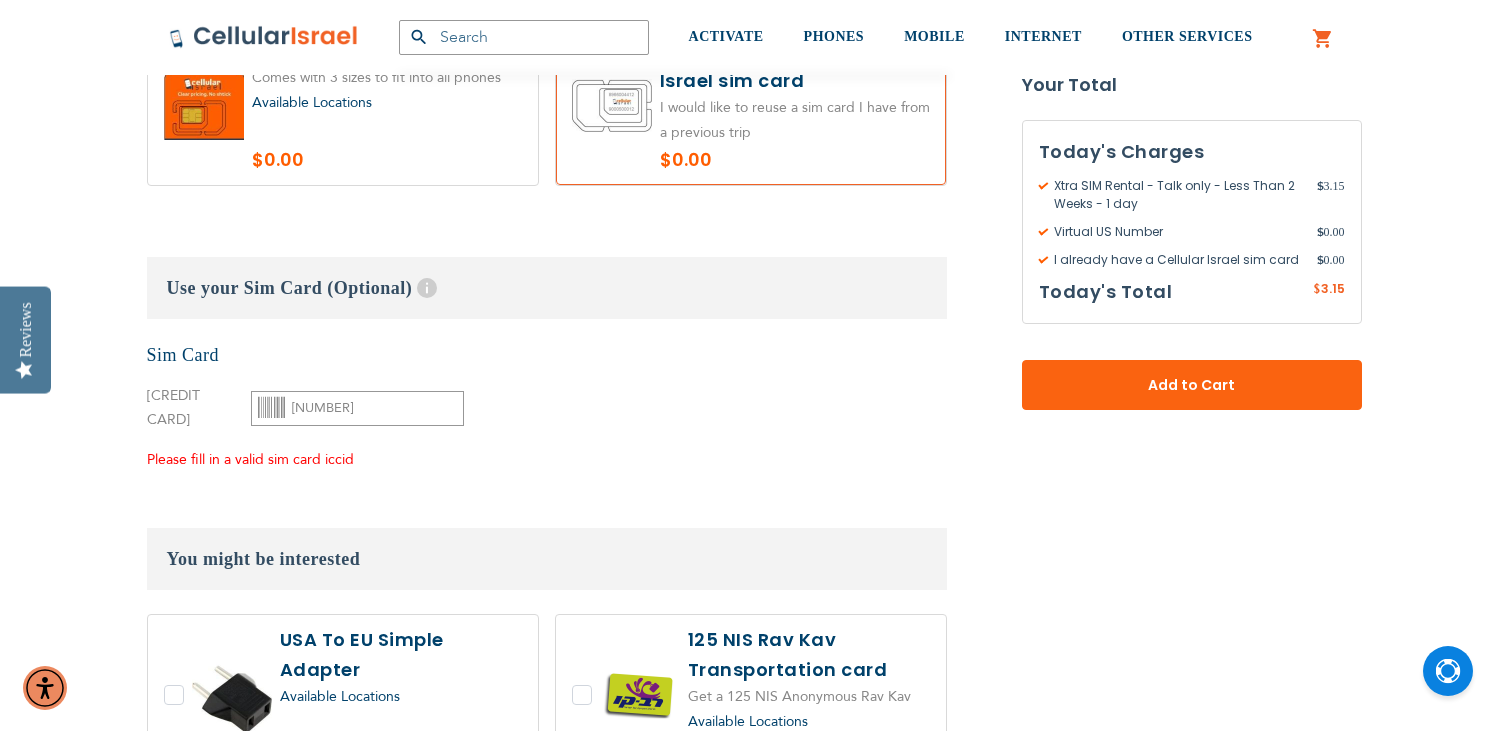 click on "None
Sim Card
[CREDIT CARD]" at bounding box center [547, 407] 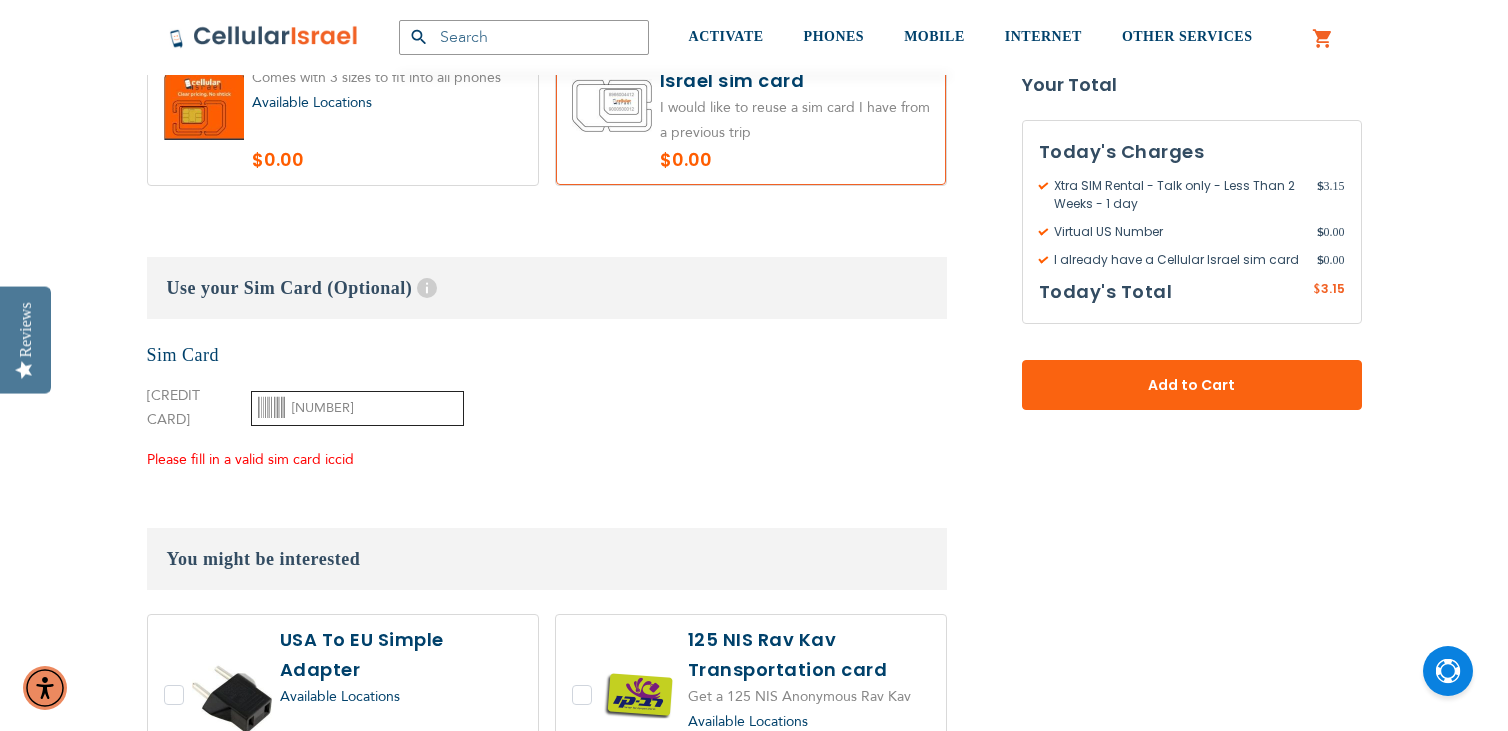 click on "[NUMBER]" at bounding box center (357, 408) 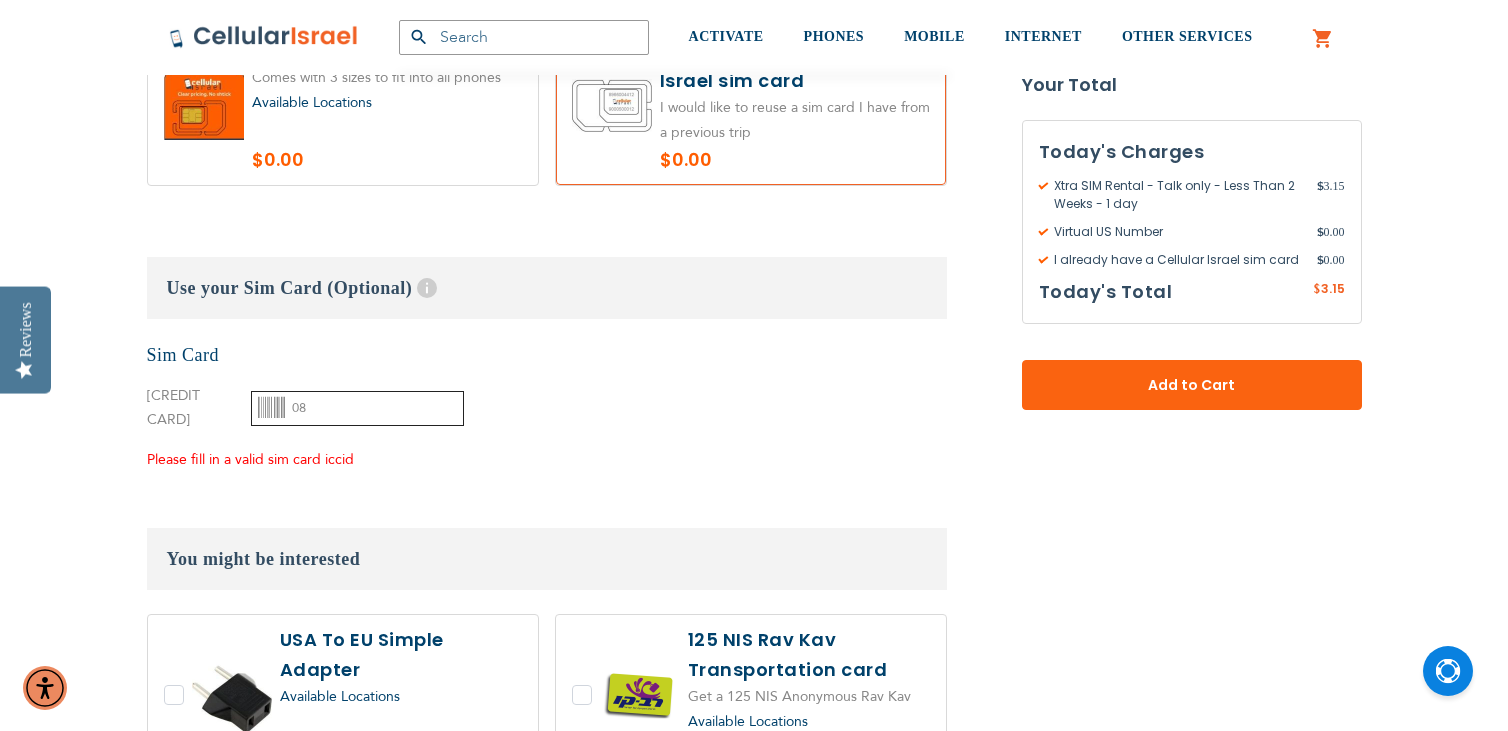 type on "0" 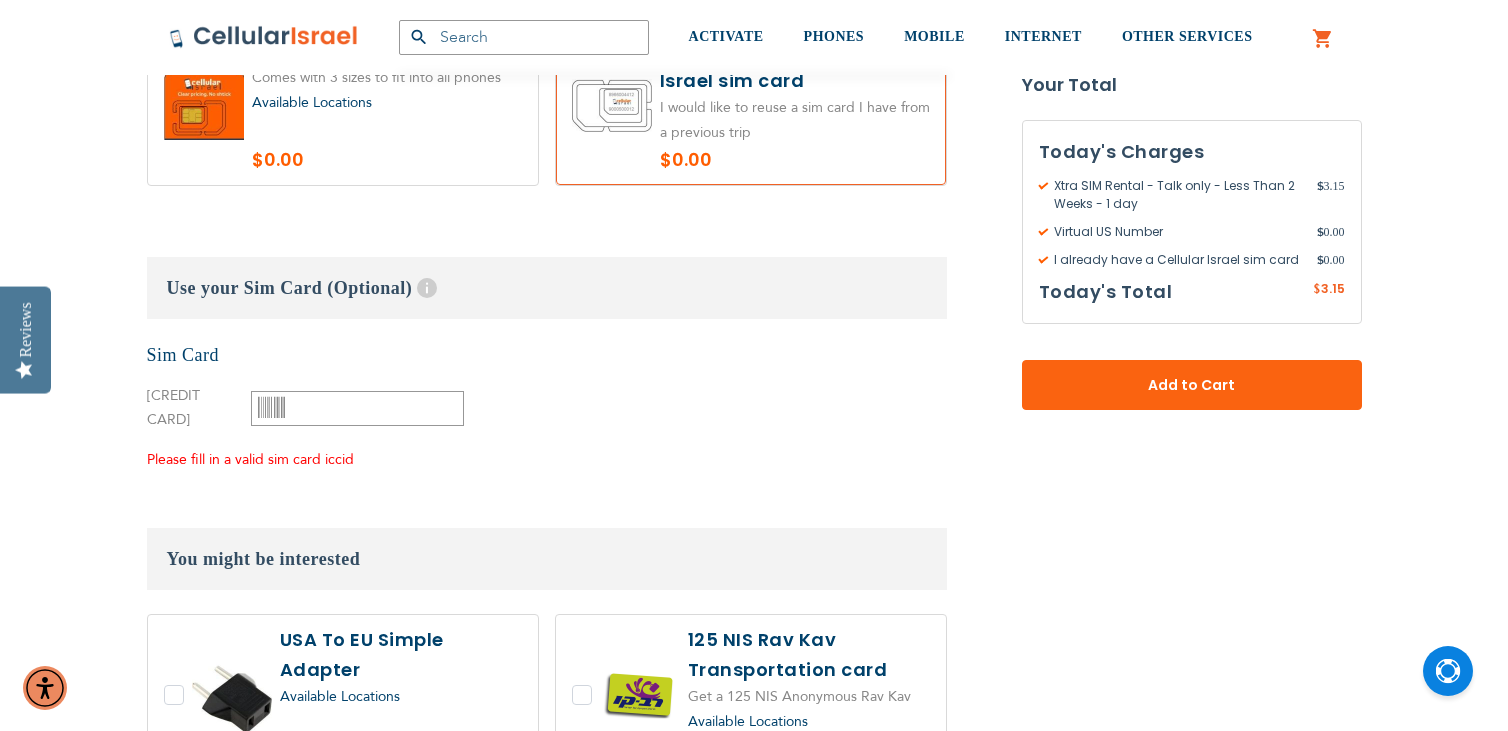 click on "[CREDIT CARD]" at bounding box center [173, 408] 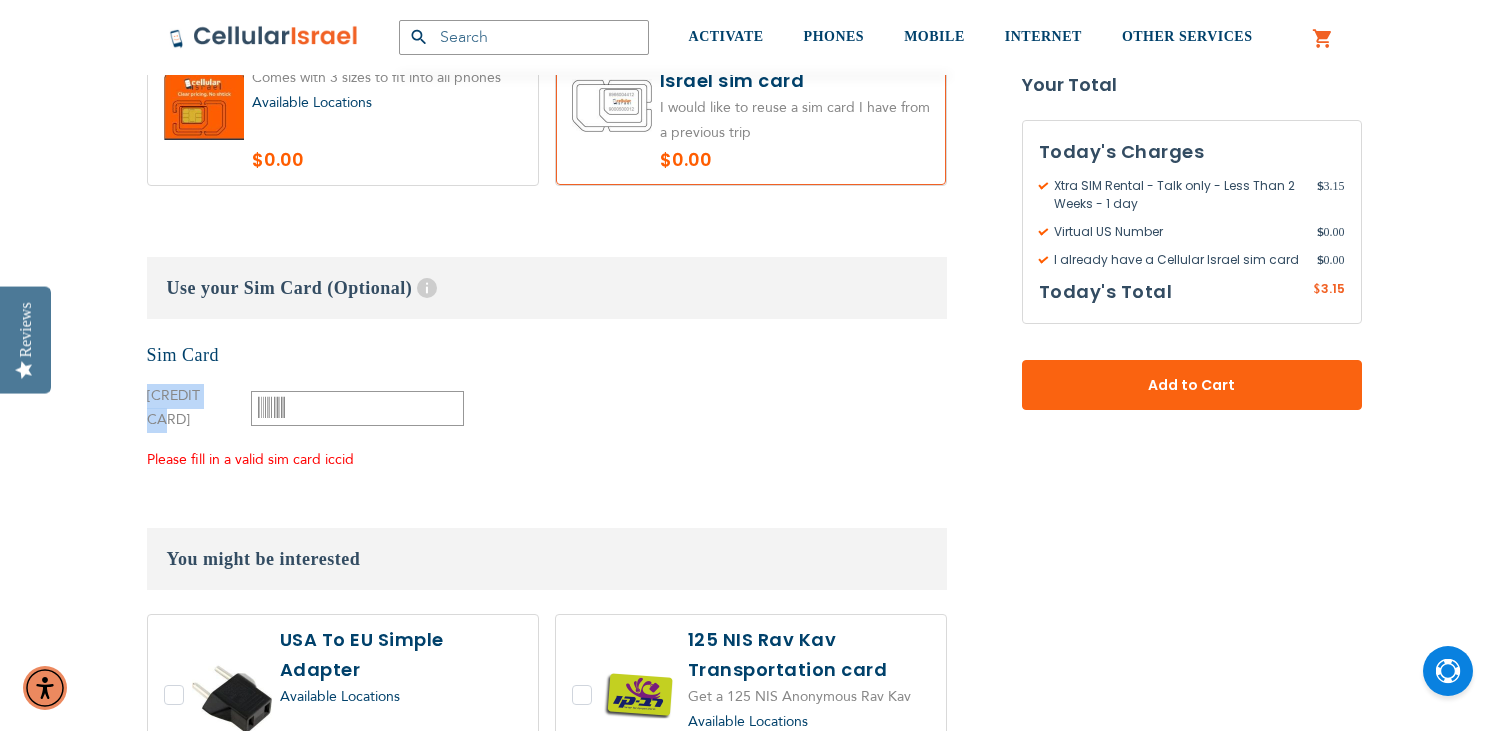 click on "[CREDIT CARD]" at bounding box center (173, 408) 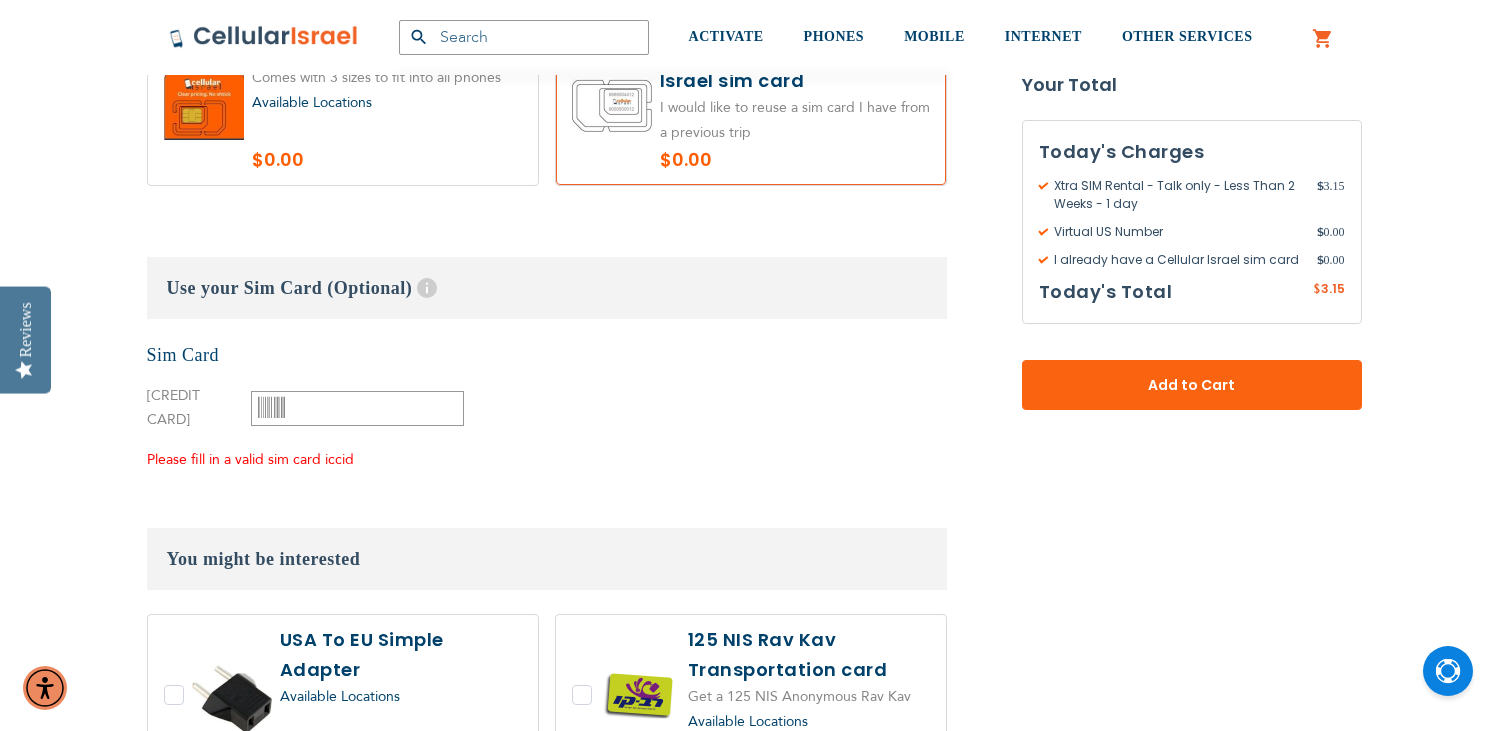 click on "[CREDIT CARD]" at bounding box center (173, 408) 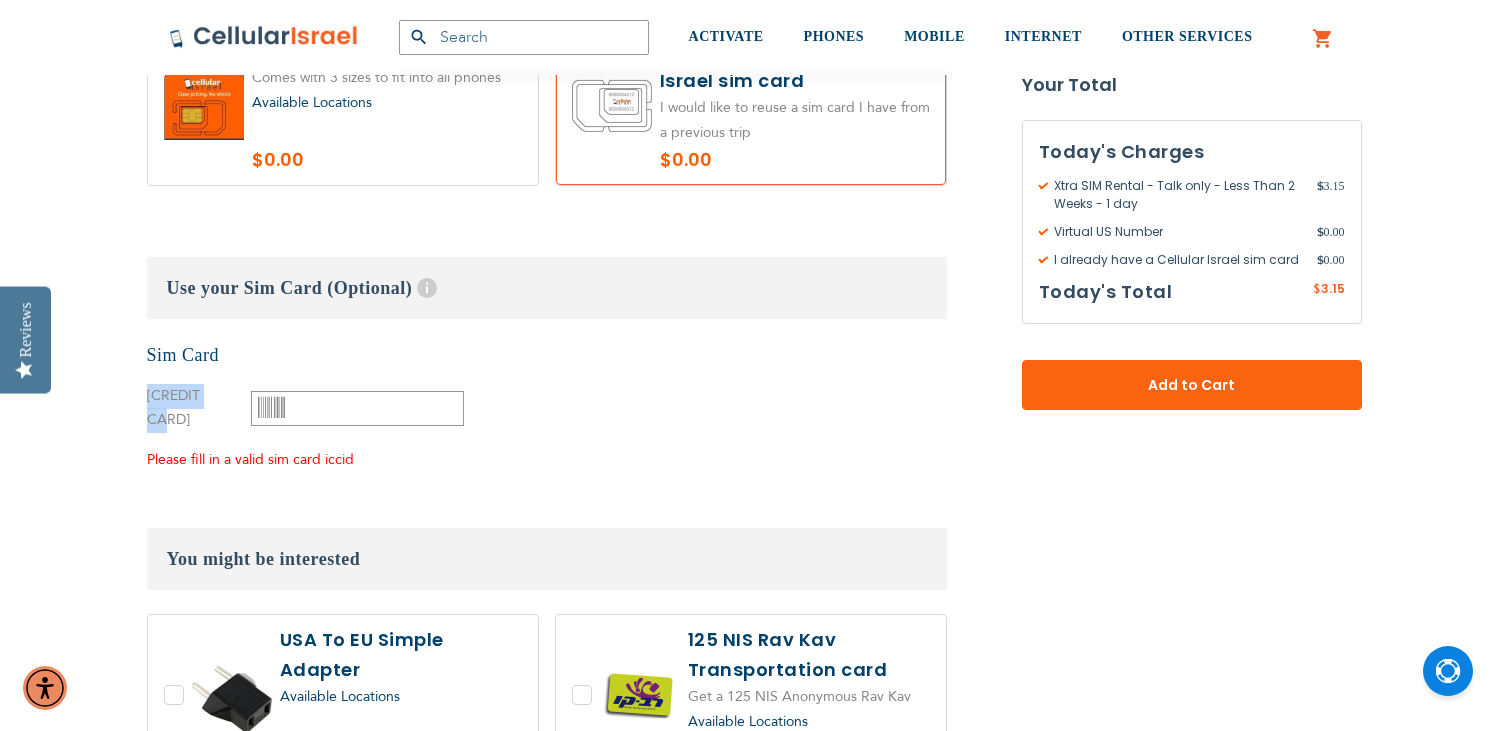 click on "[CREDIT CARD]" at bounding box center (173, 408) 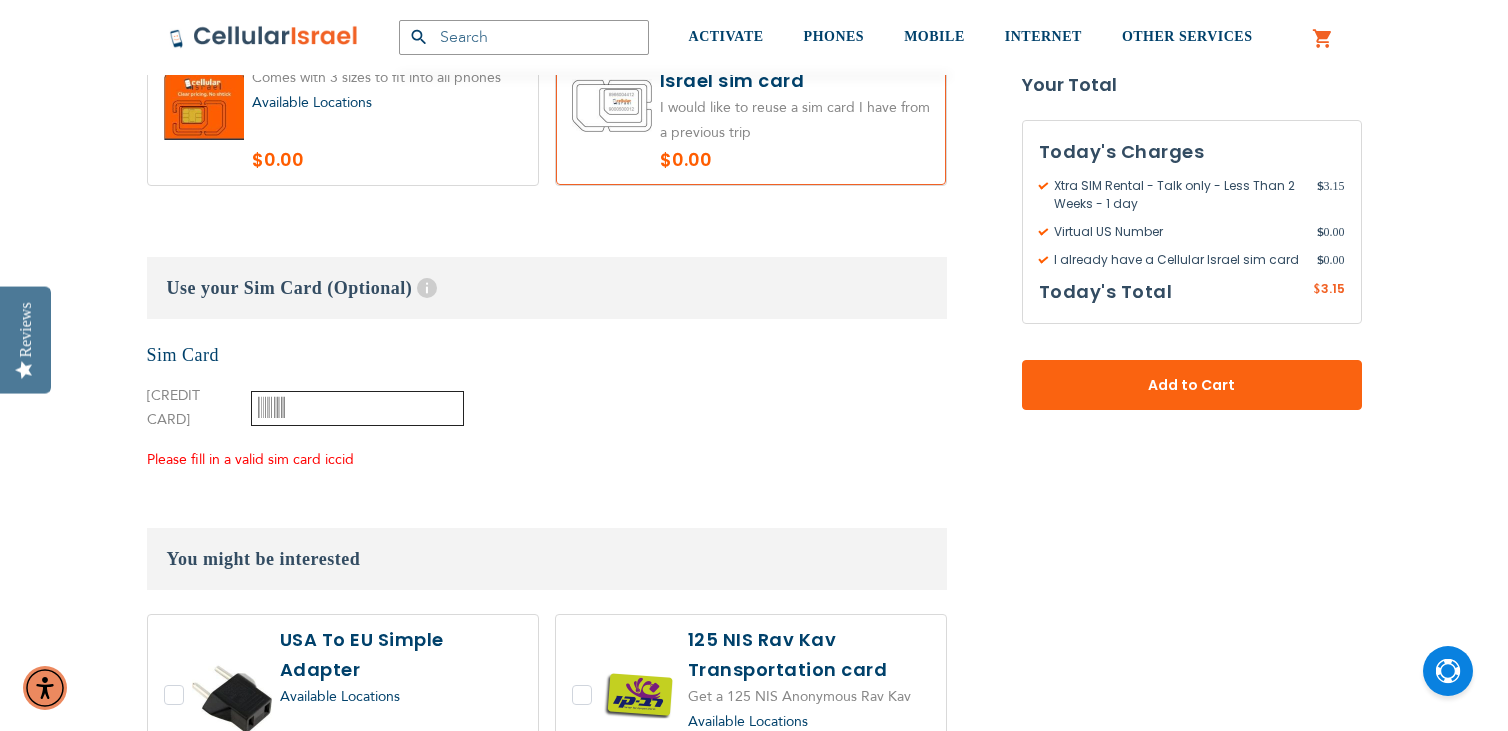 click at bounding box center (357, 408) 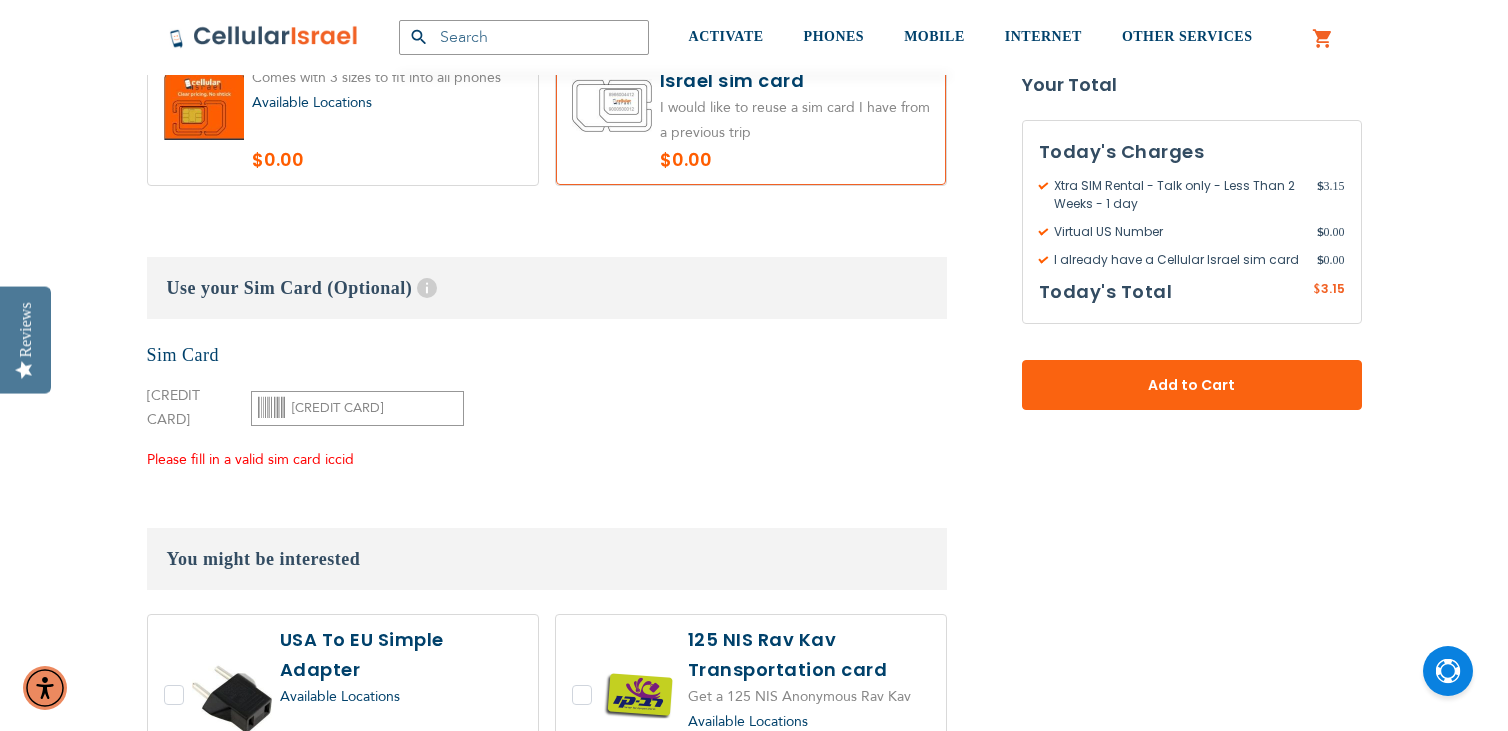 click on "None
Sim Card
[CREDIT CARD]" at bounding box center [547, 407] 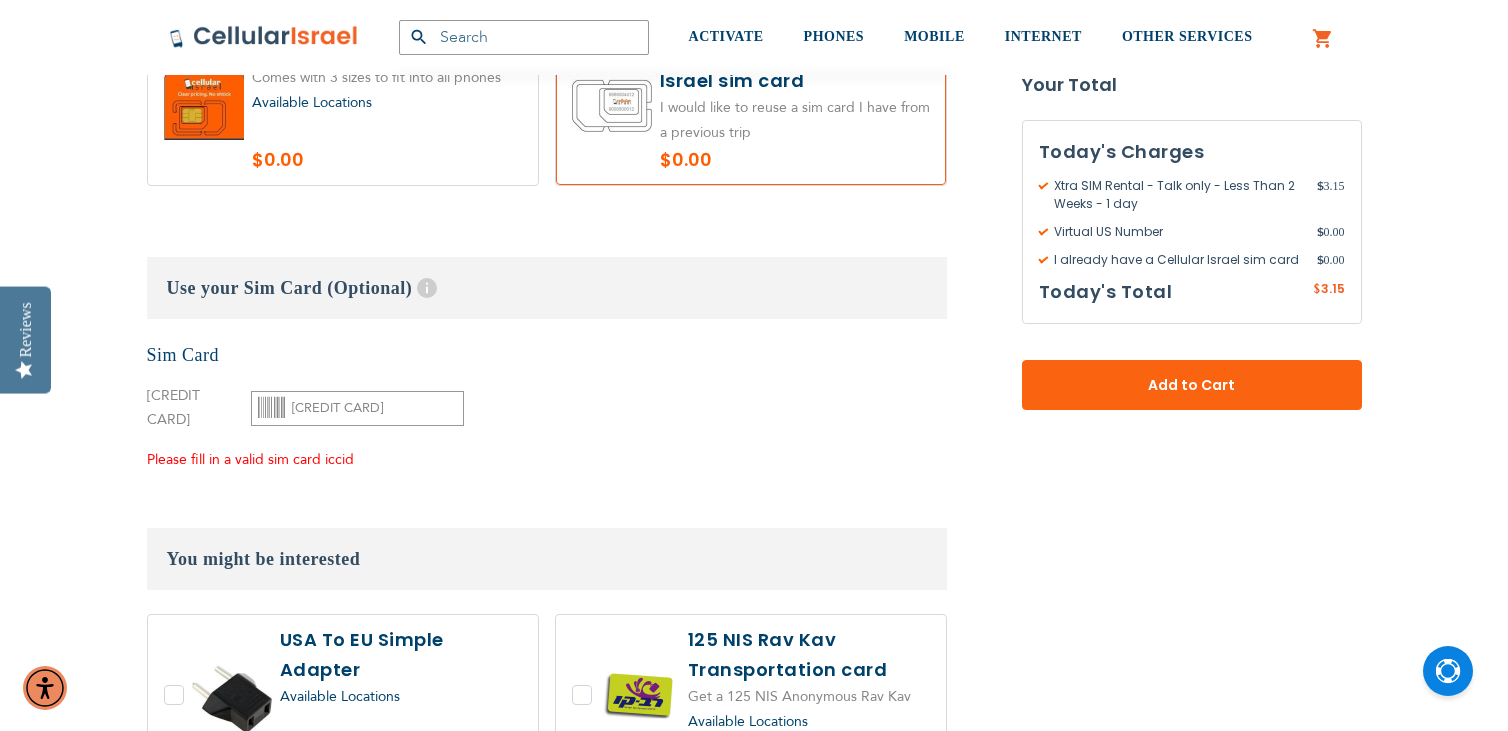 click on "Add to Cart" at bounding box center [1192, 385] 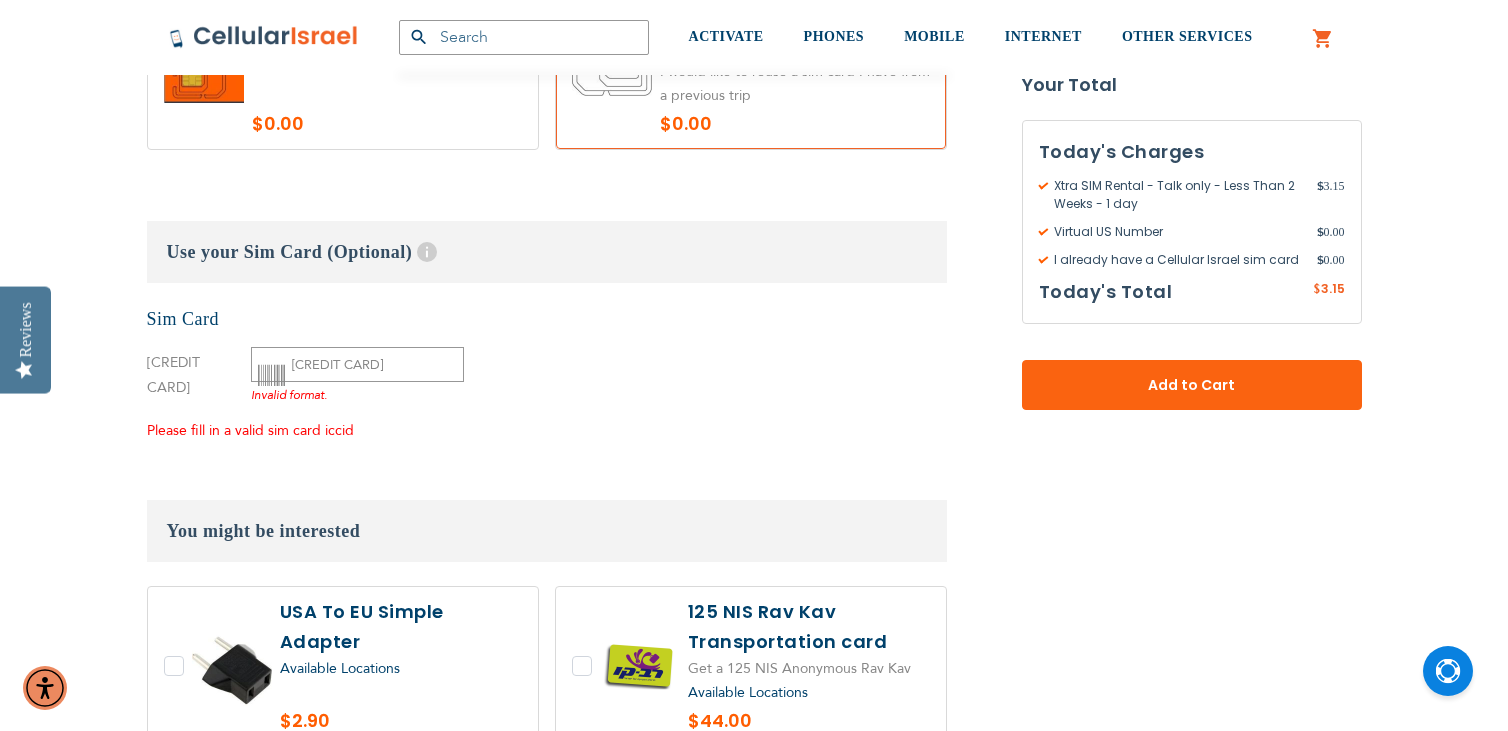 scroll, scrollTop: 1662, scrollLeft: 0, axis: vertical 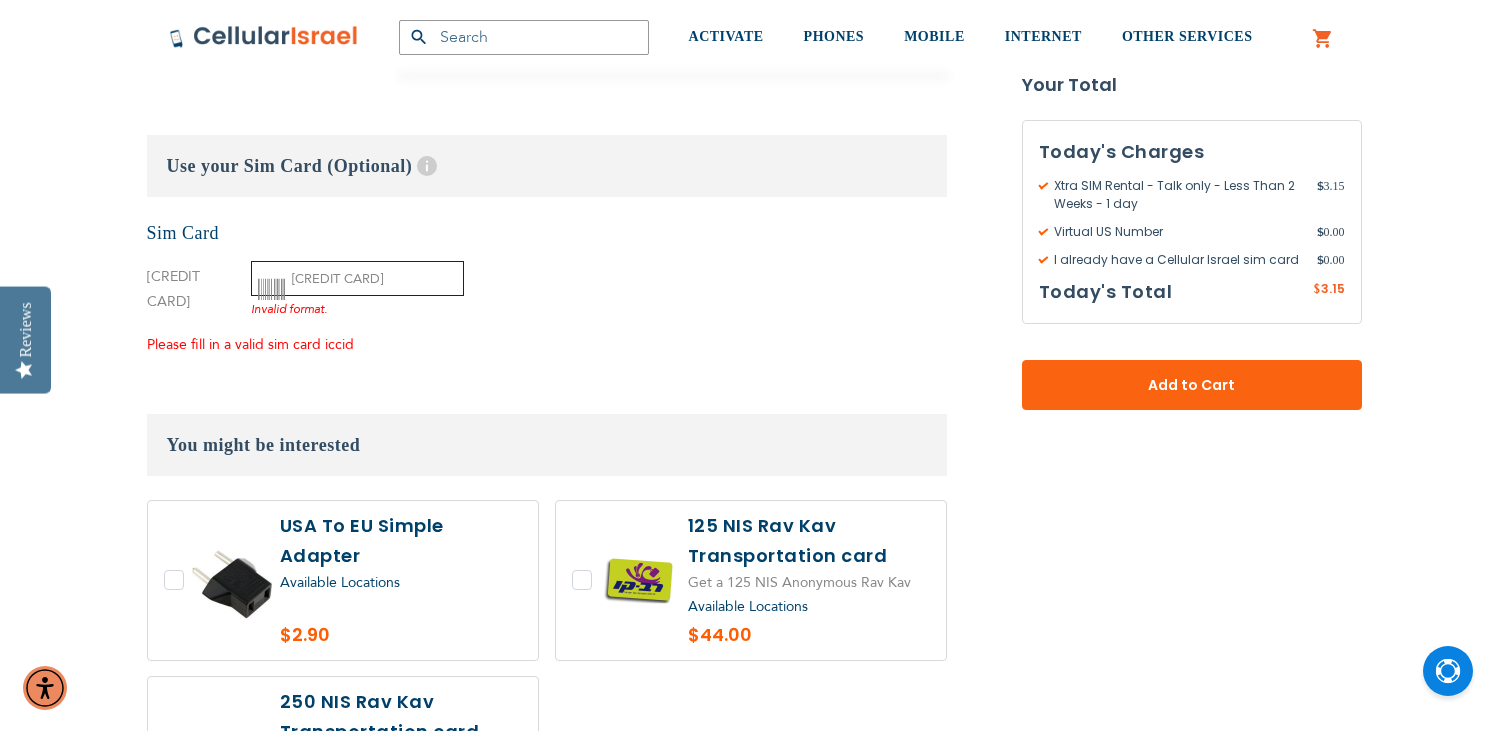 click on "[CREDIT CARD]" at bounding box center (357, 278) 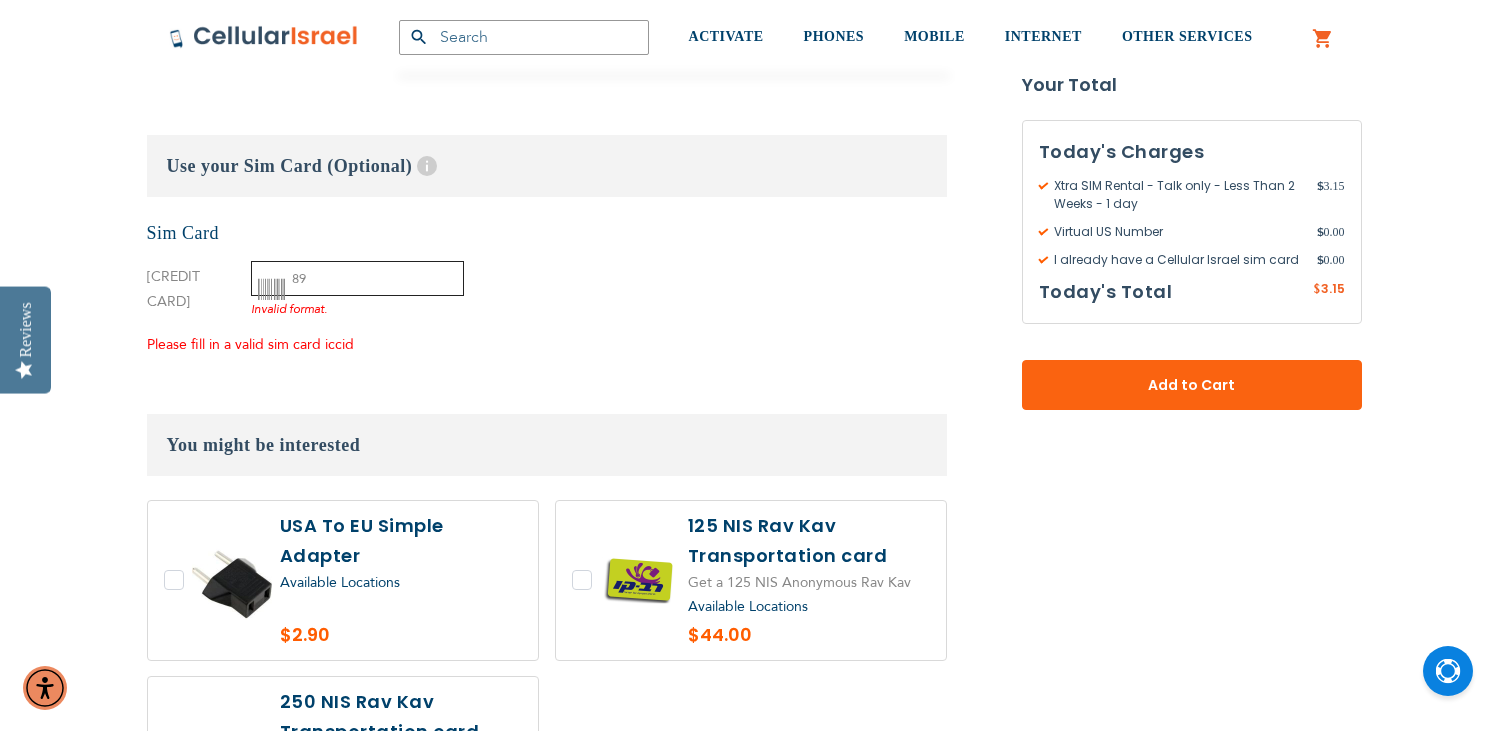 type on "8" 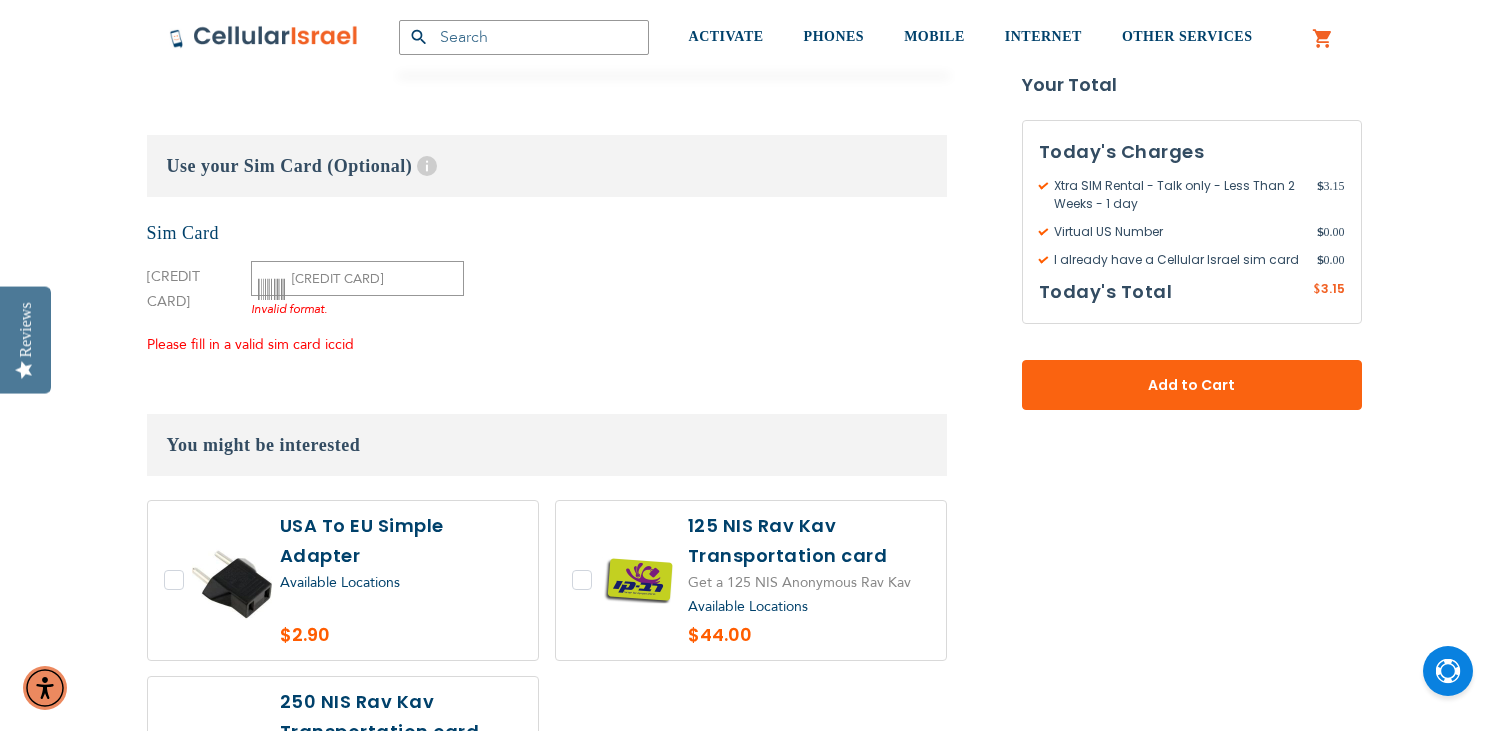 click on "None
Sim Card
[CREDIT CARD]" at bounding box center (547, 289) 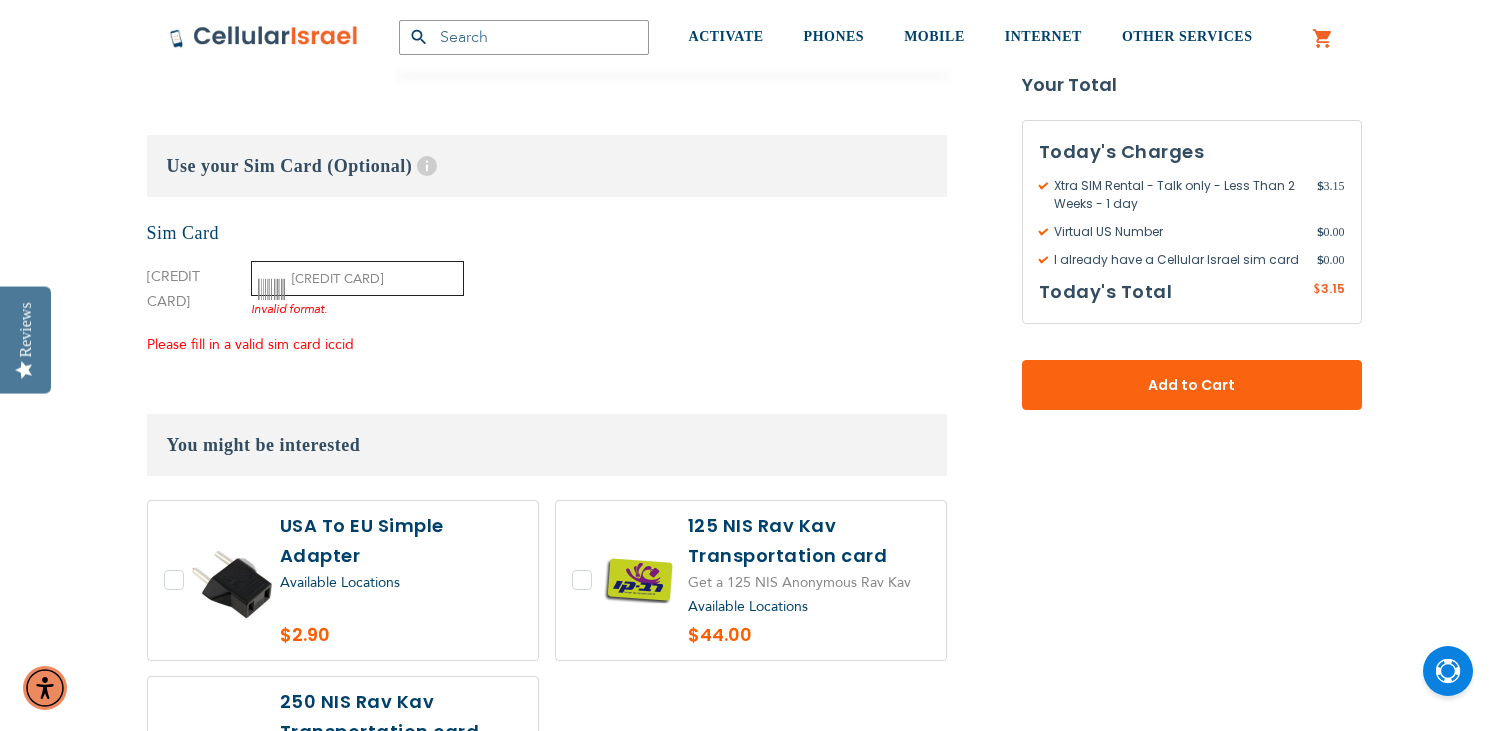 click on "[CREDIT CARD]" at bounding box center (357, 278) 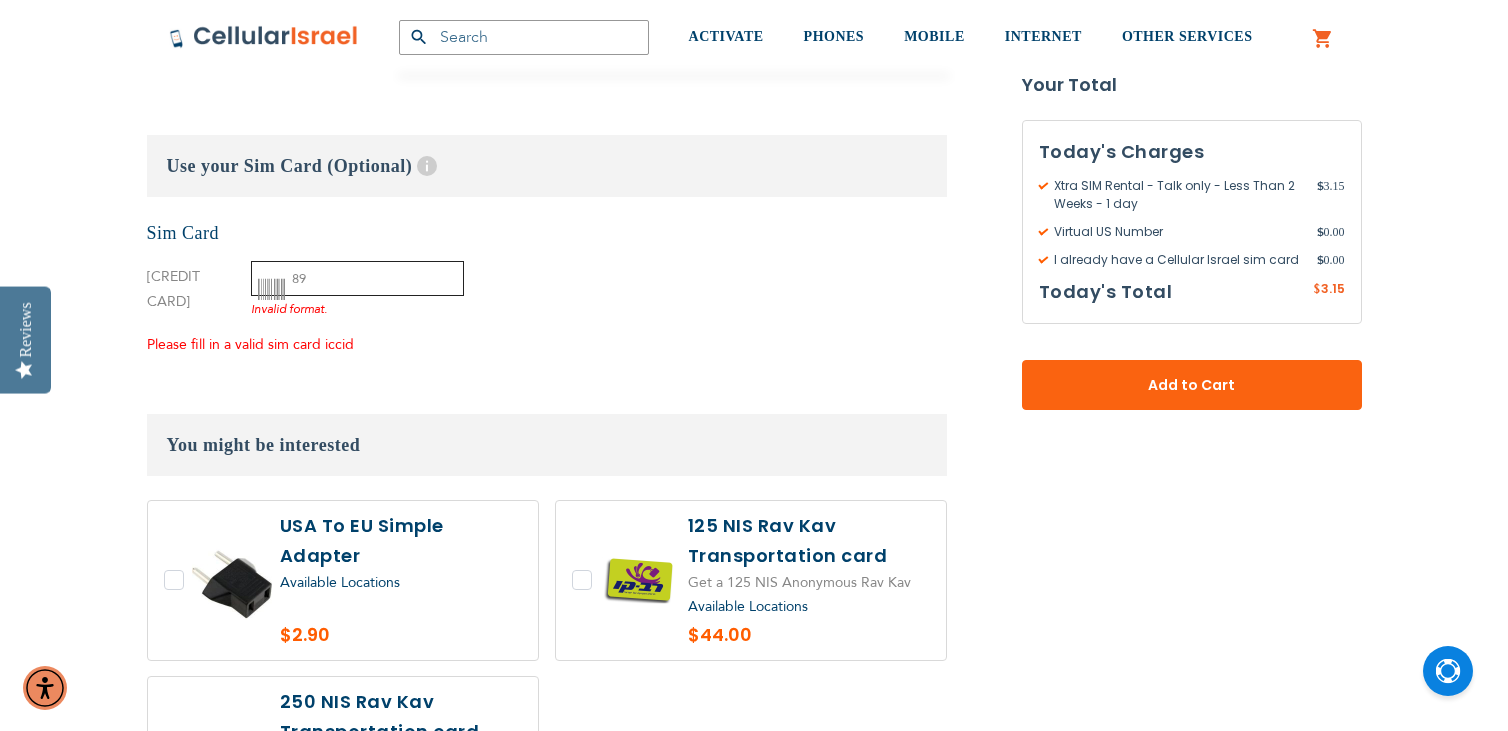 type on "8" 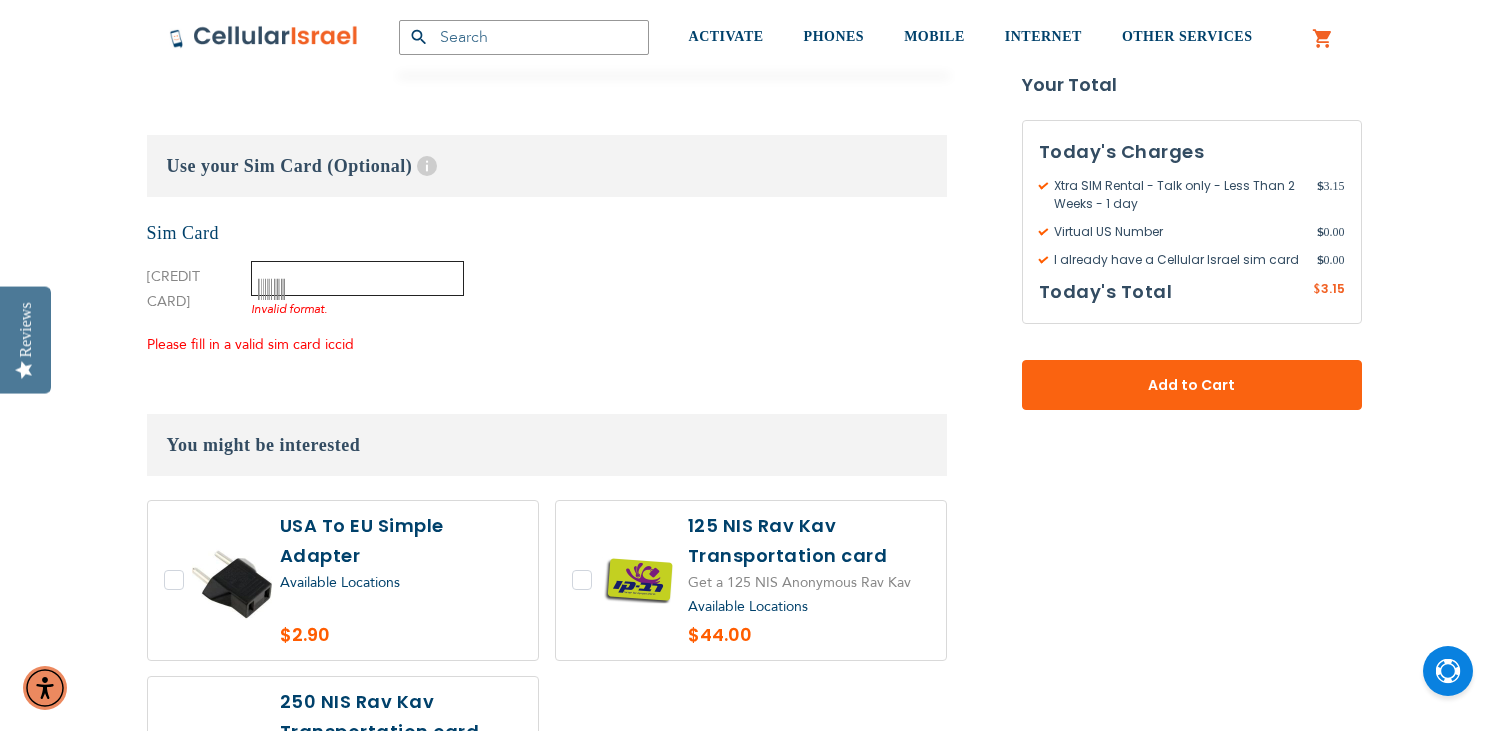 click at bounding box center [357, 278] 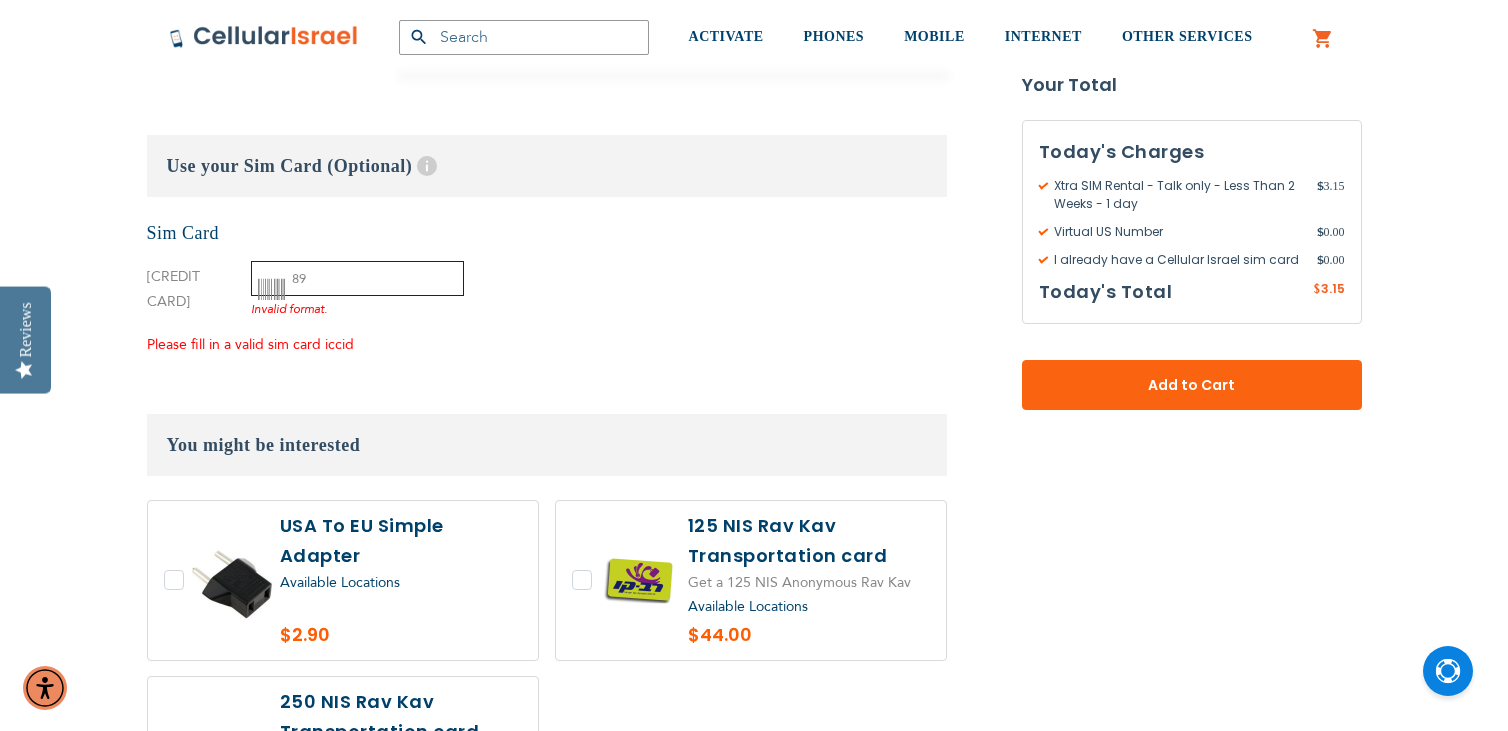 type on "8" 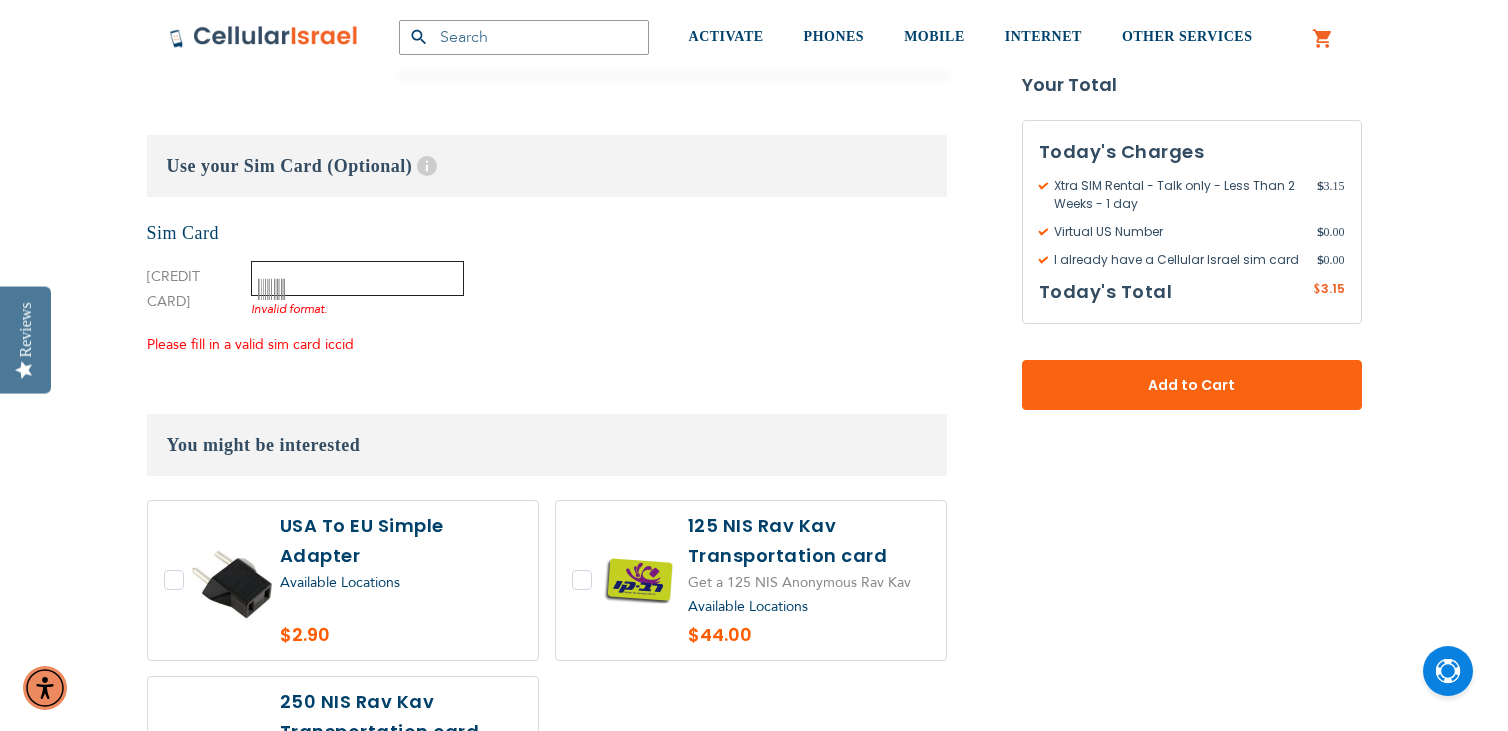 click at bounding box center (357, 278) 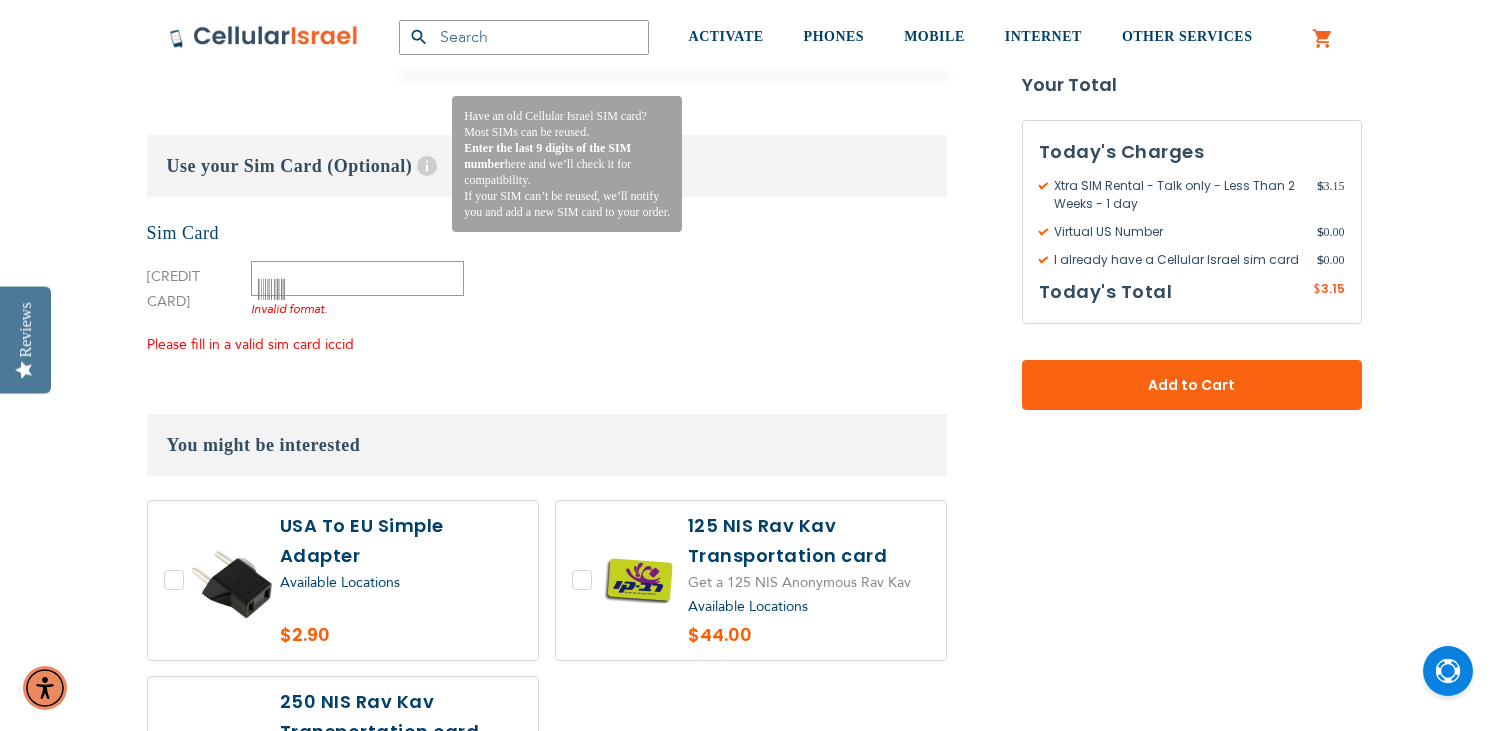 click on "Help" at bounding box center [427, 166] 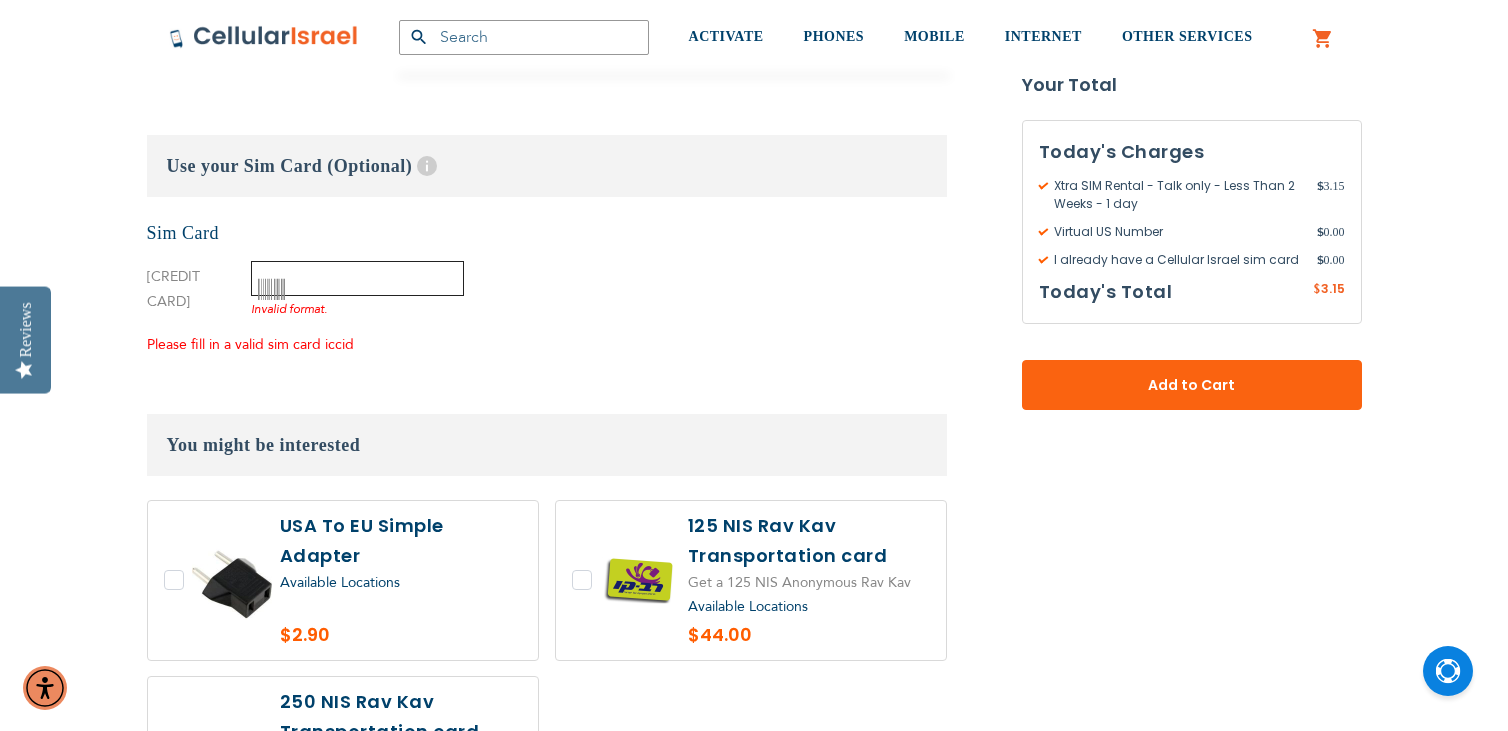 click at bounding box center [357, 278] 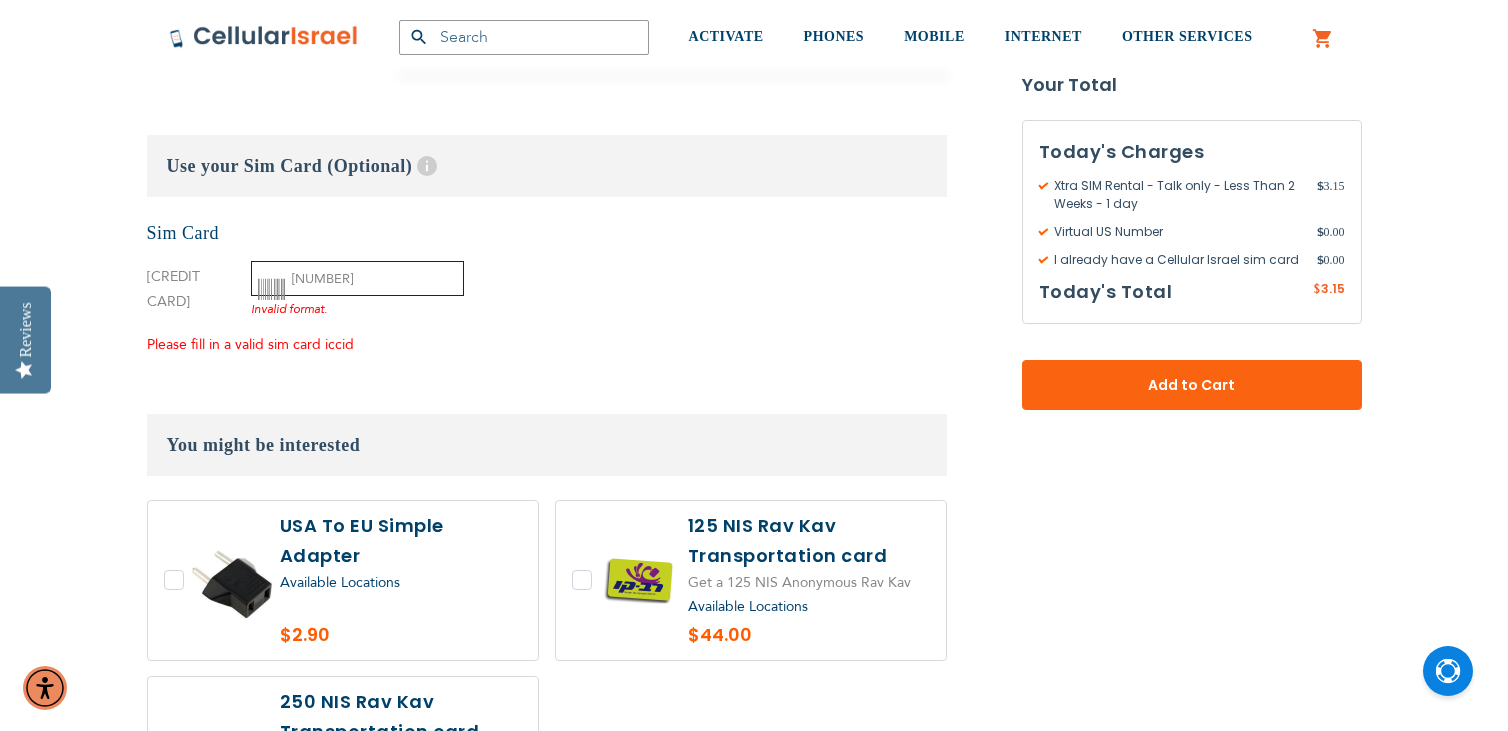 type on "[NUMBER]" 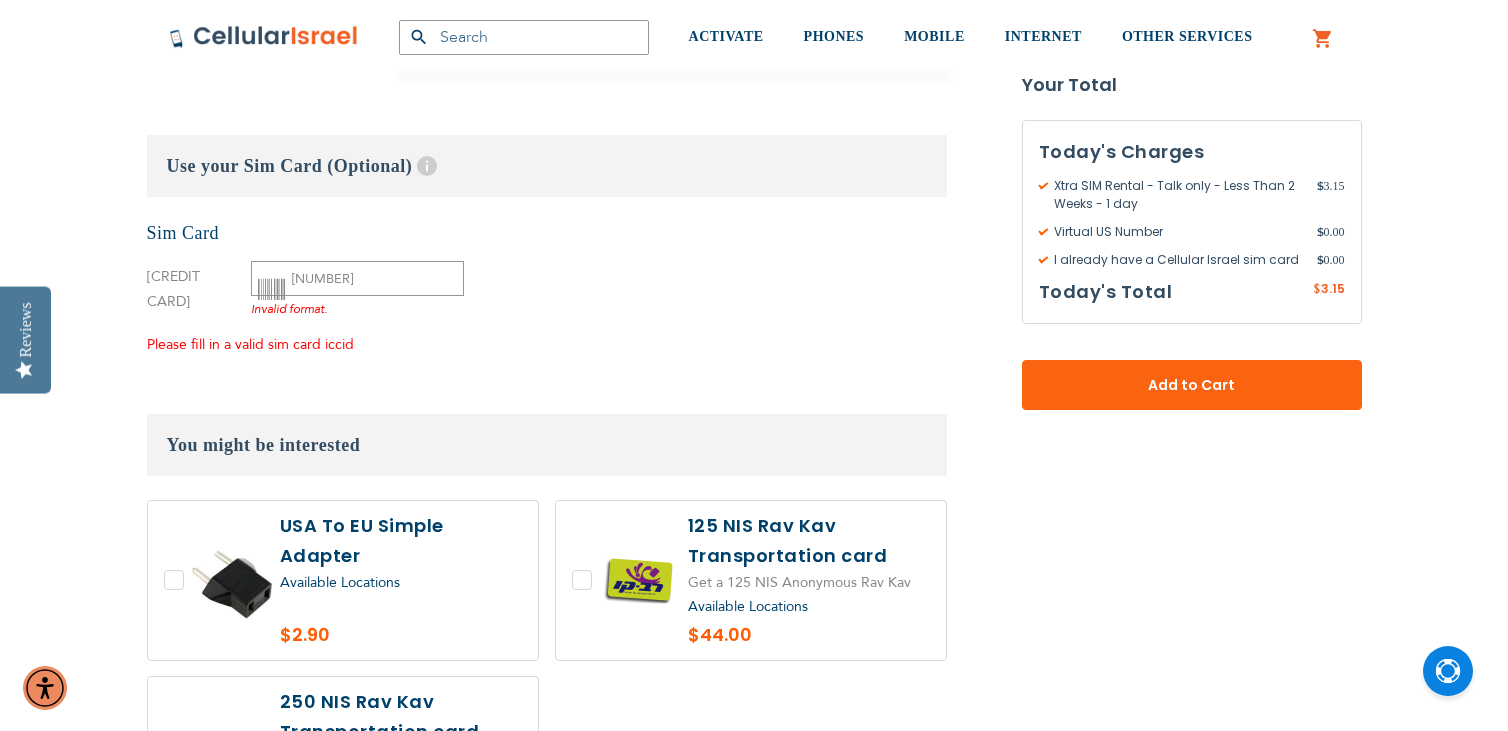 click on "None
Sim Card
[CREDIT CARD]" at bounding box center (547, 289) 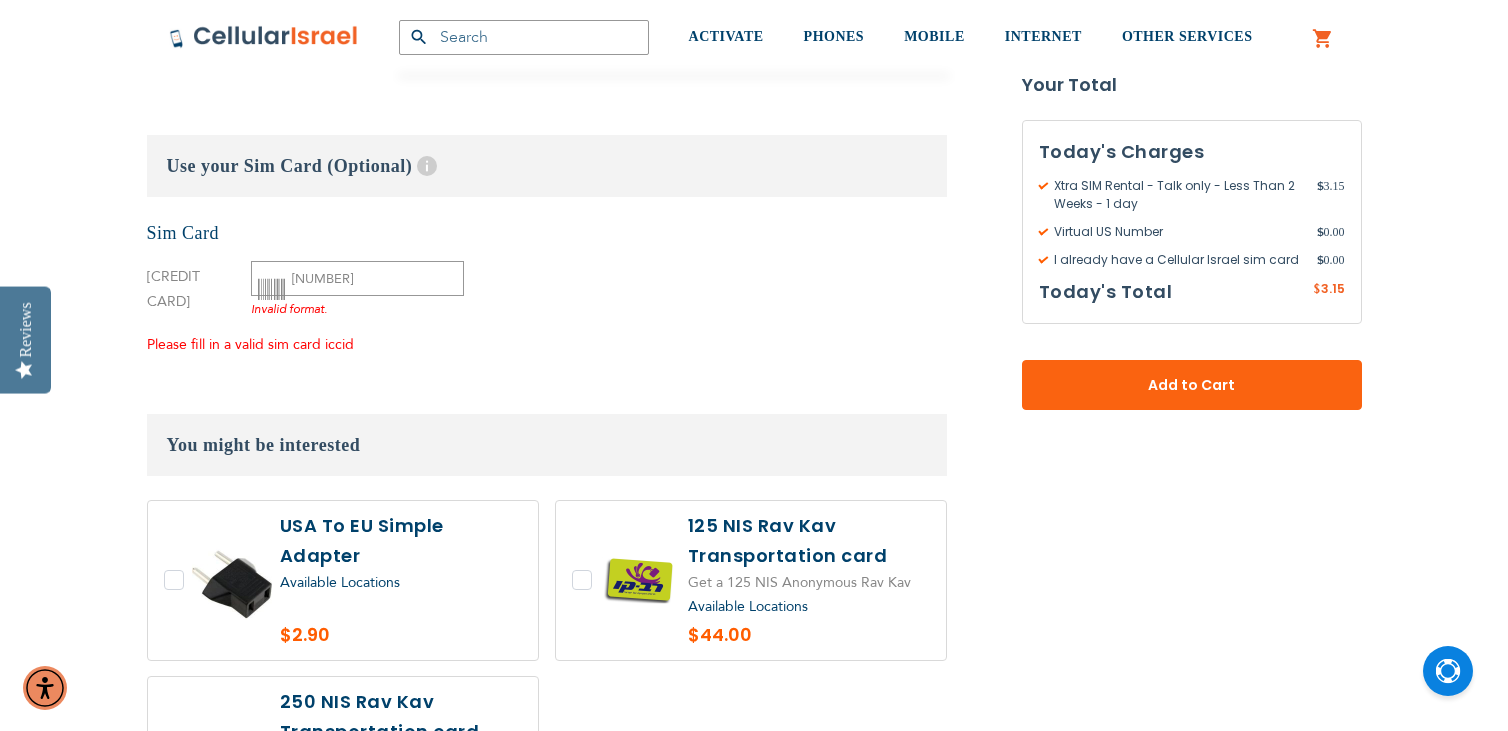 click at bounding box center [271, 289] 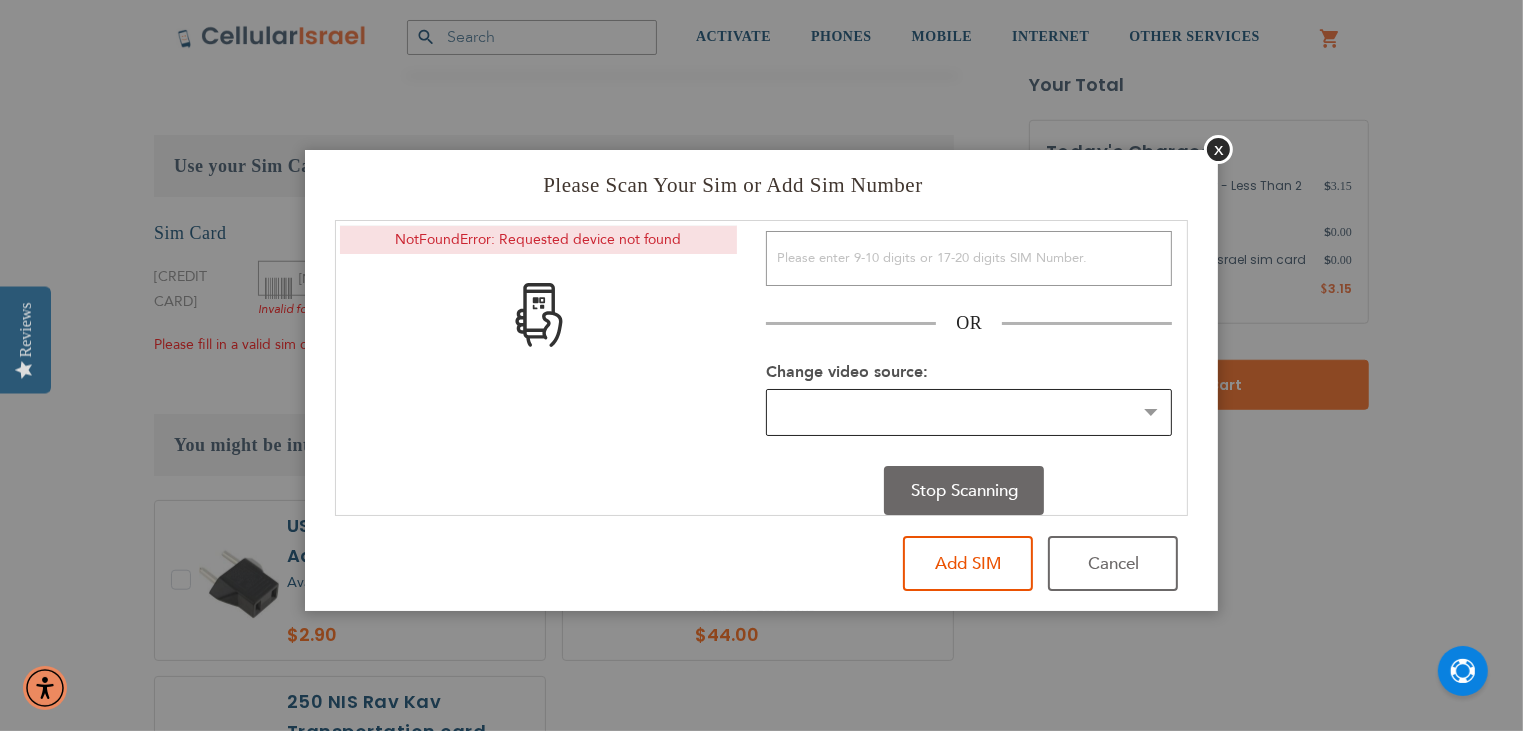click on "Change video source:" at bounding box center (969, 412) 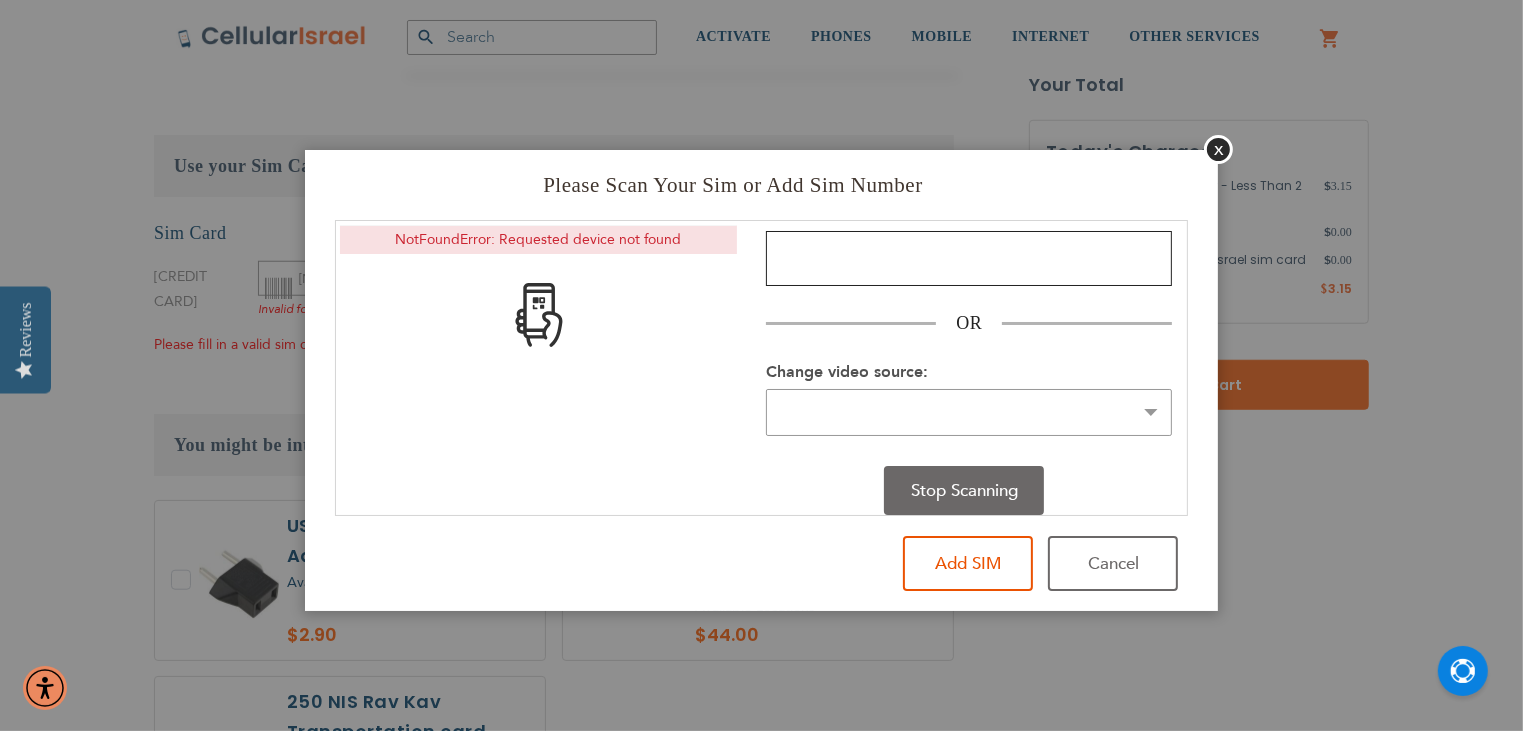 click at bounding box center (969, 258) 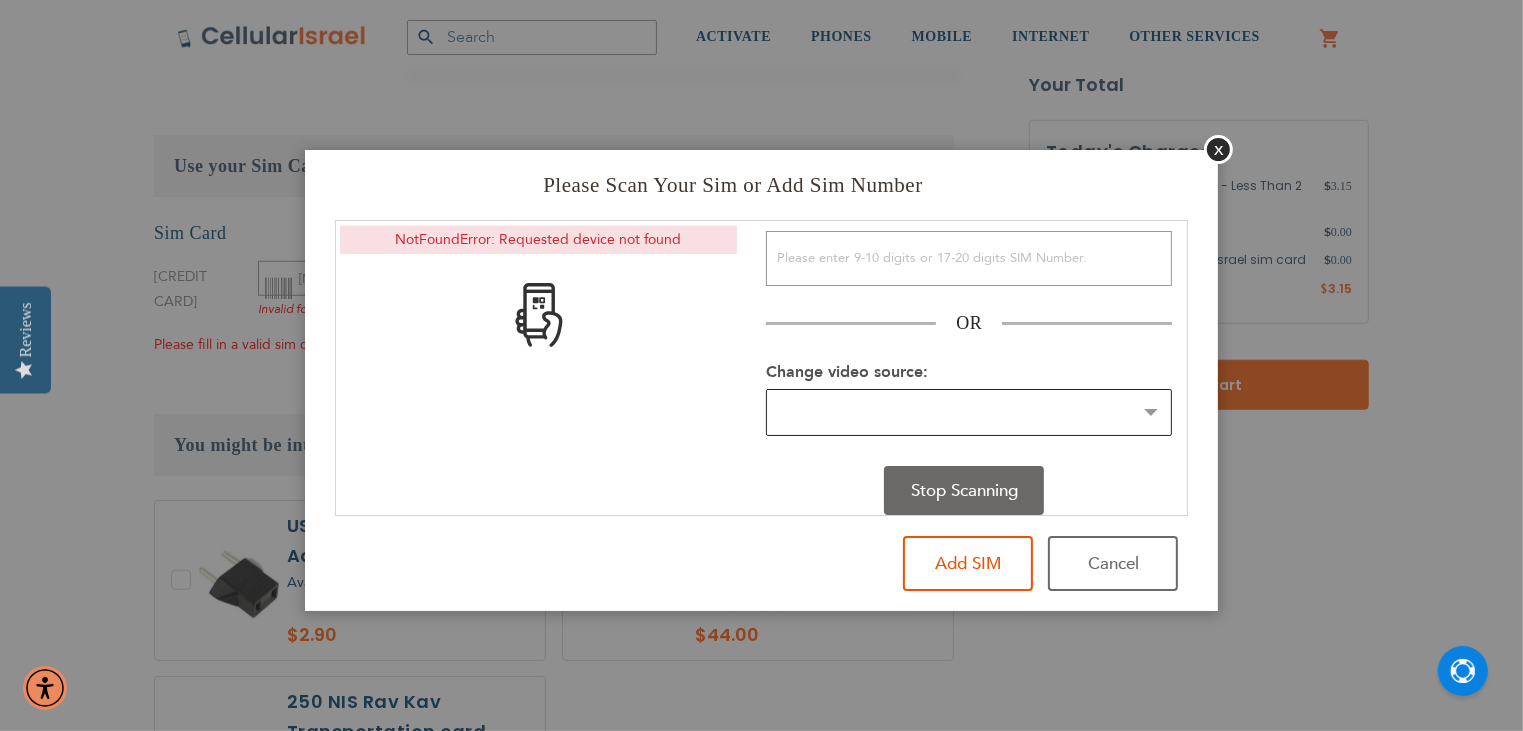 click on "Change video source:" at bounding box center (969, 412) 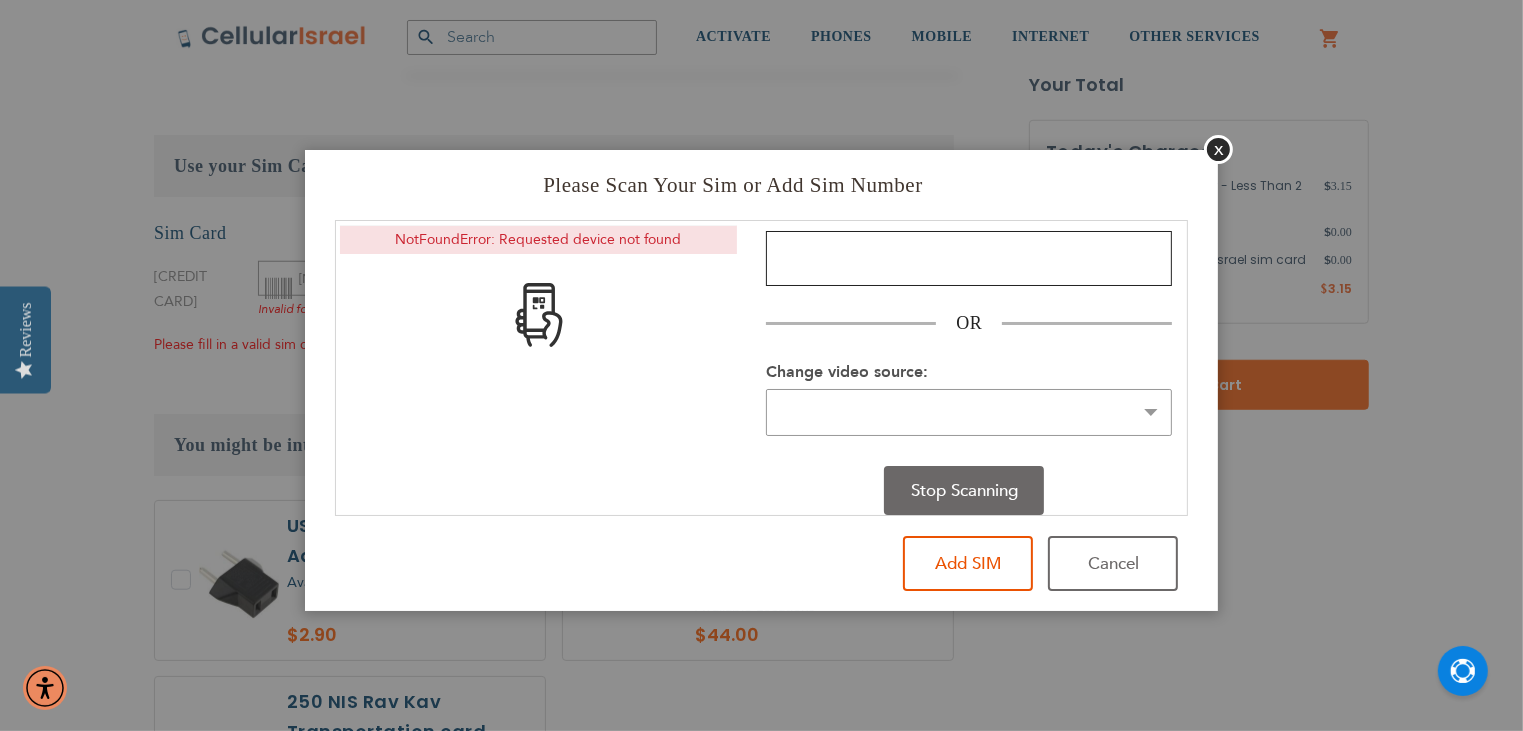 click at bounding box center (969, 258) 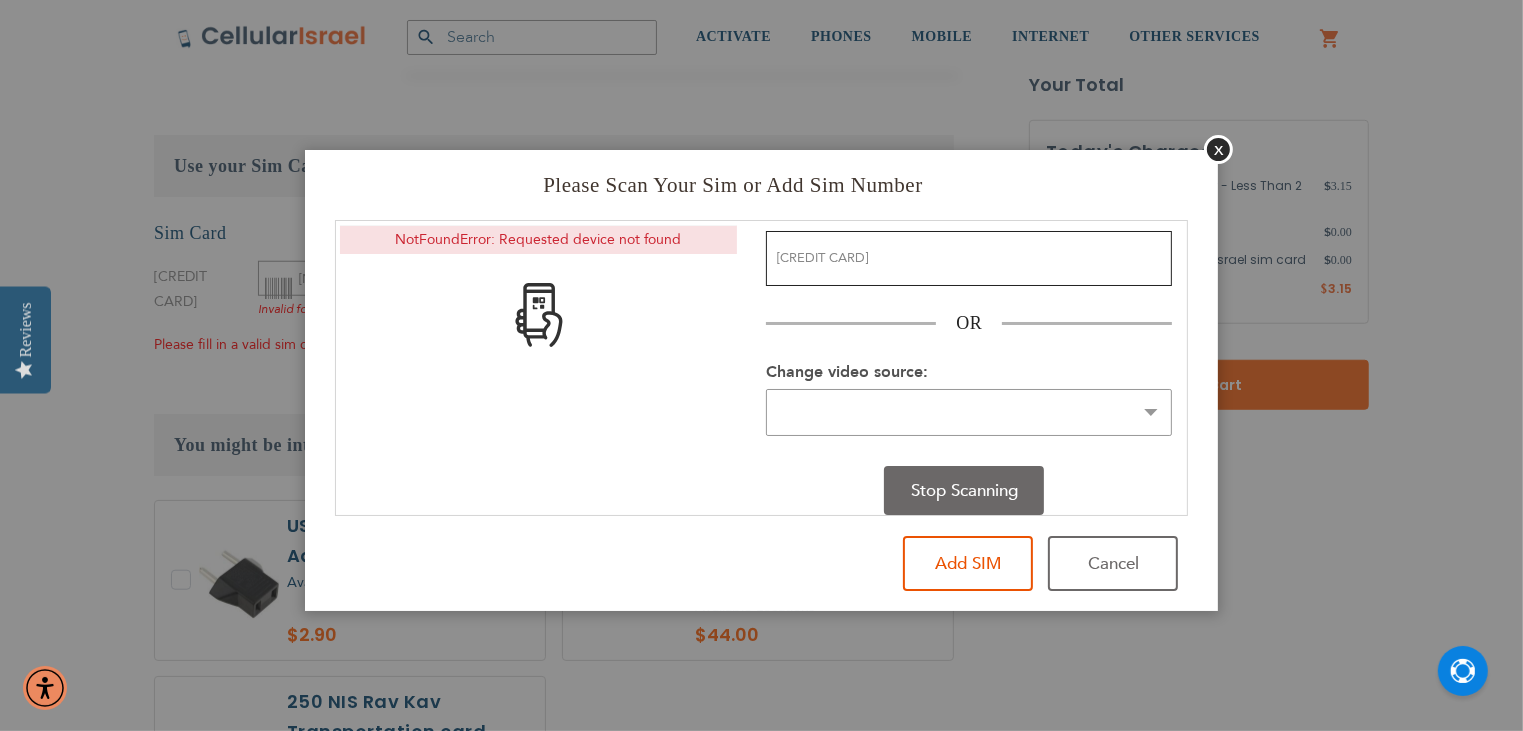 type on "[CREDIT CARD]" 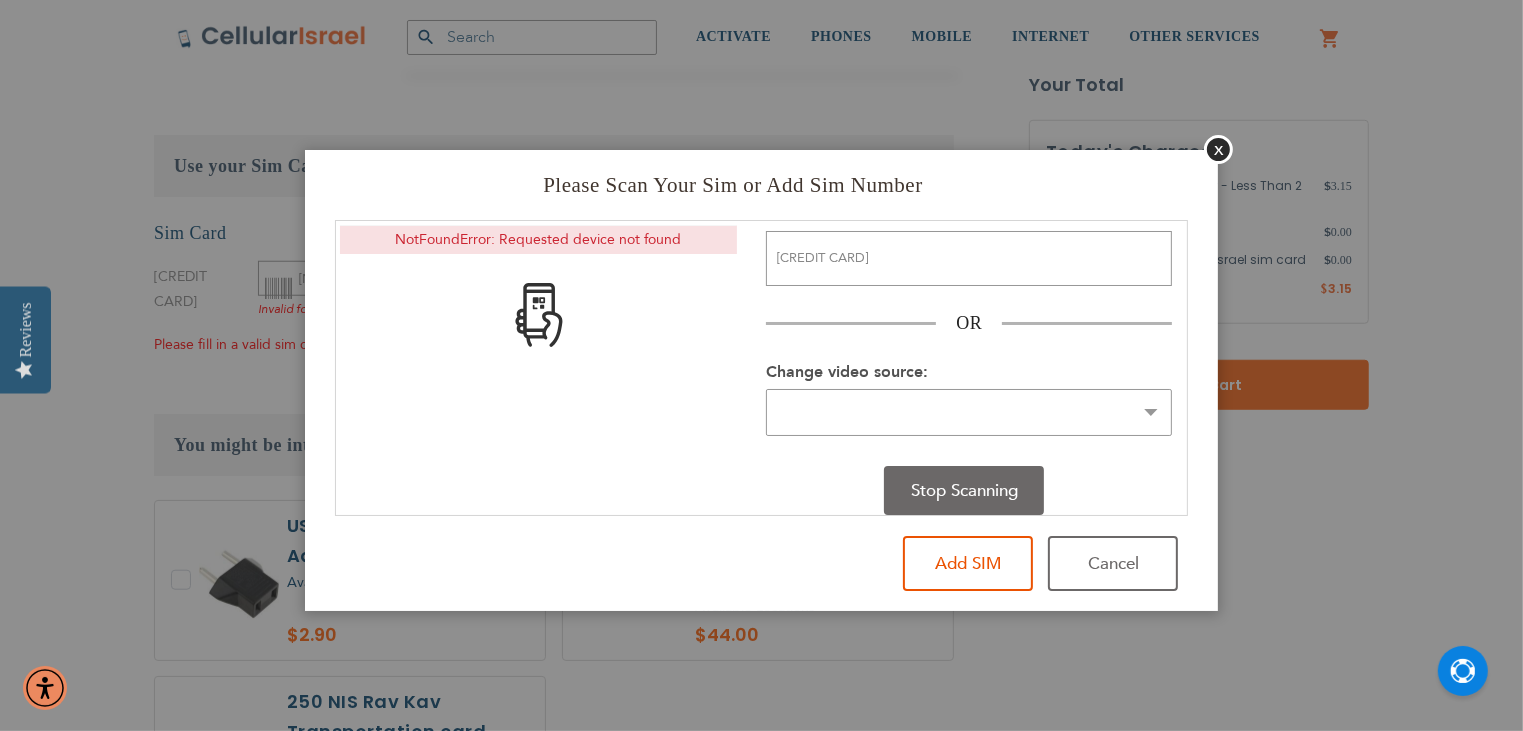 click on "Add SIM" at bounding box center (968, 563) 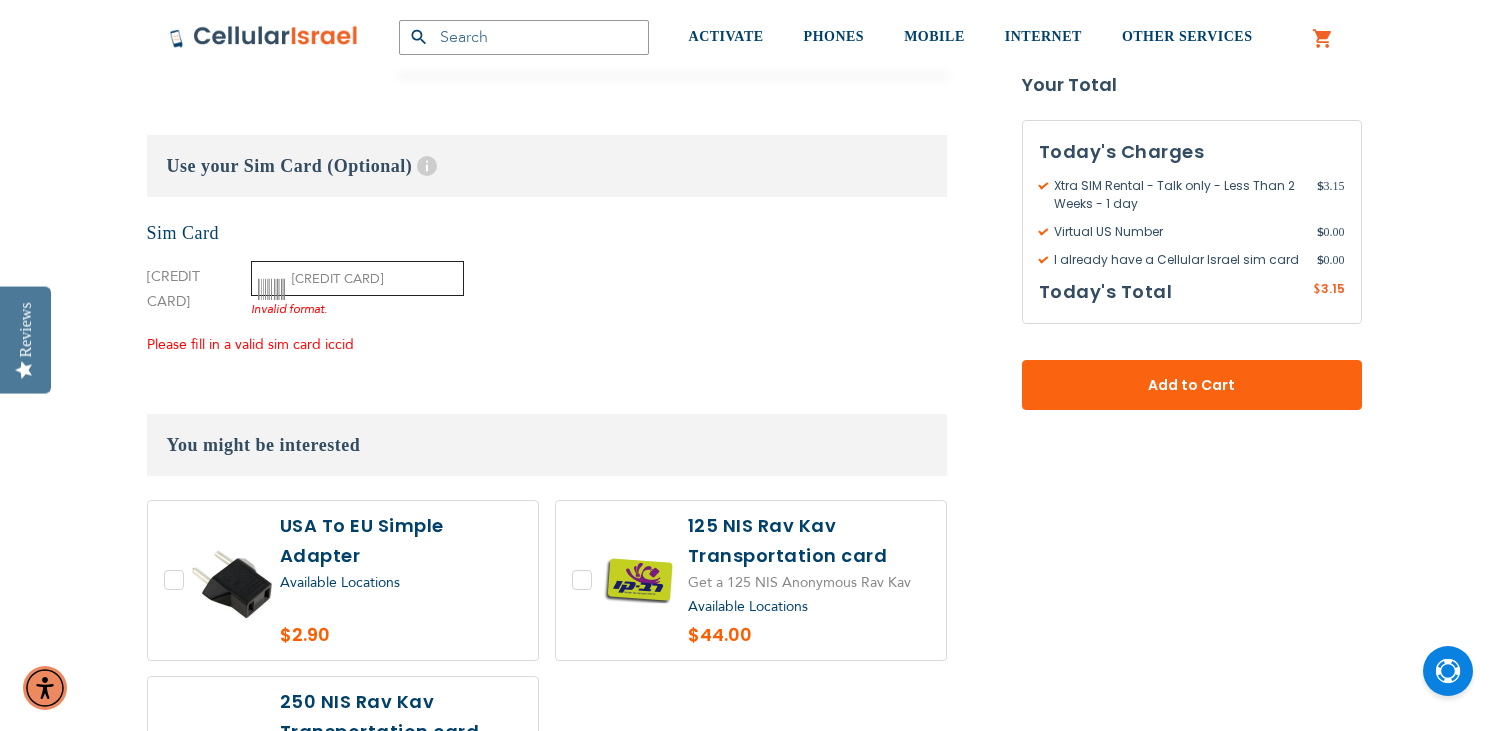 click on "[CREDIT CARD]" at bounding box center (357, 278) 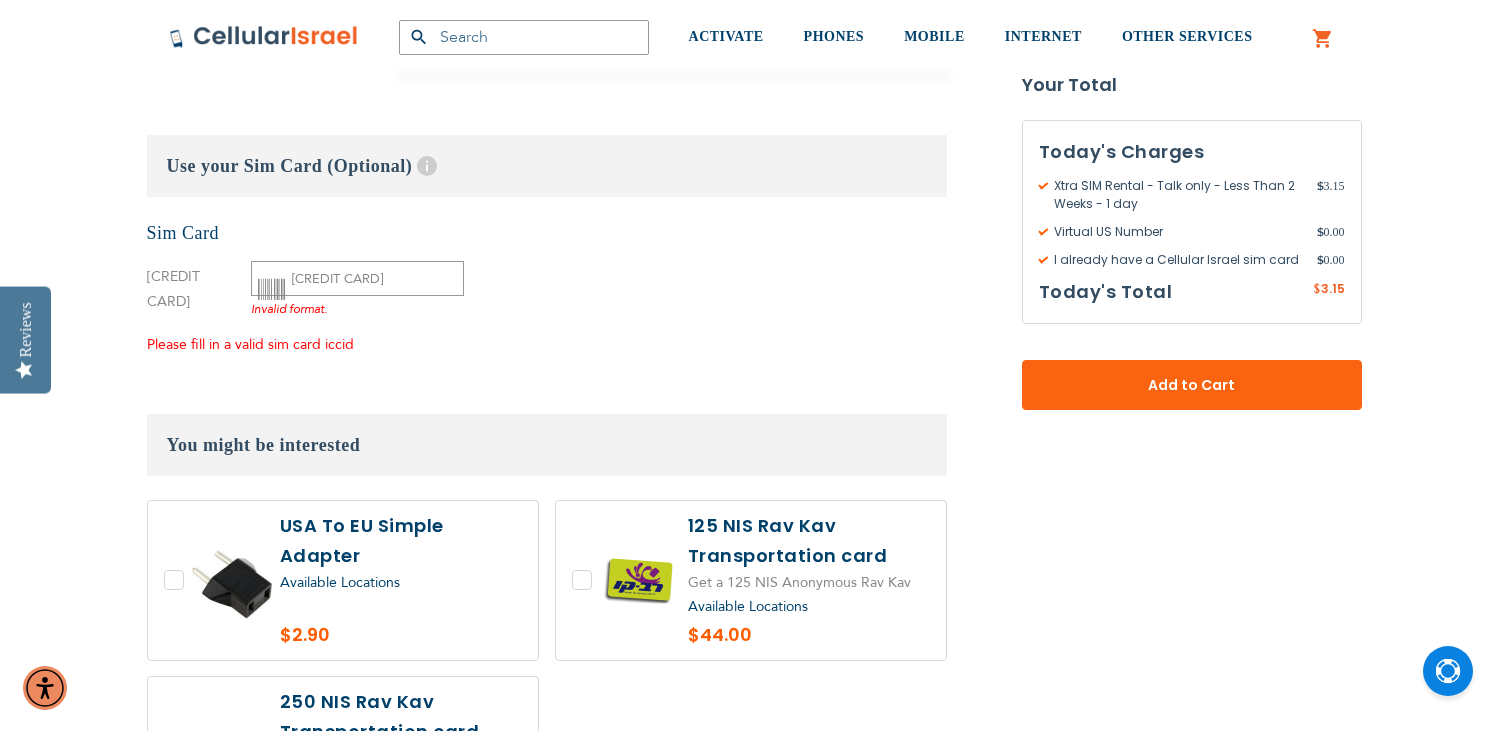 click on "None
Sim Card
[CREDIT CARD]" at bounding box center (547, 289) 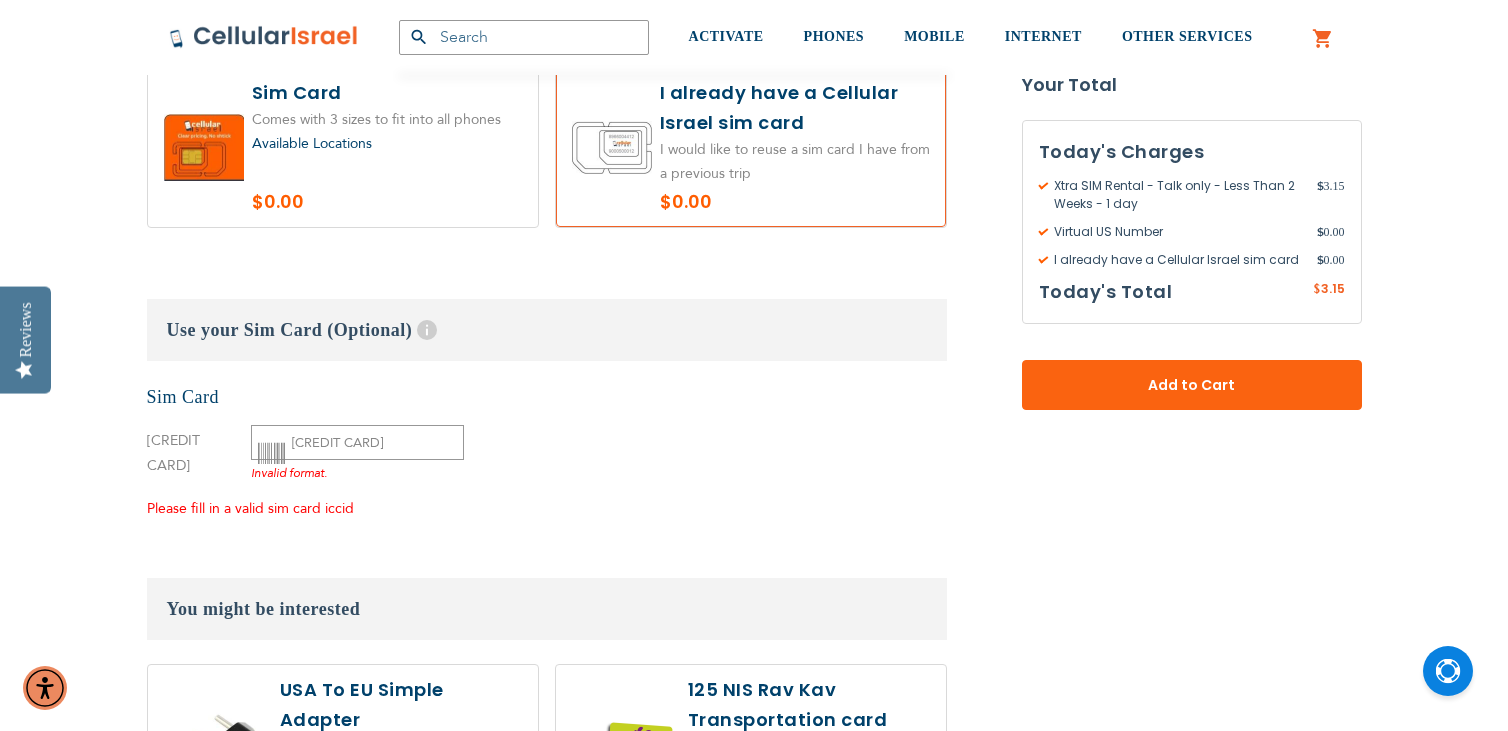 scroll, scrollTop: 1662, scrollLeft: 0, axis: vertical 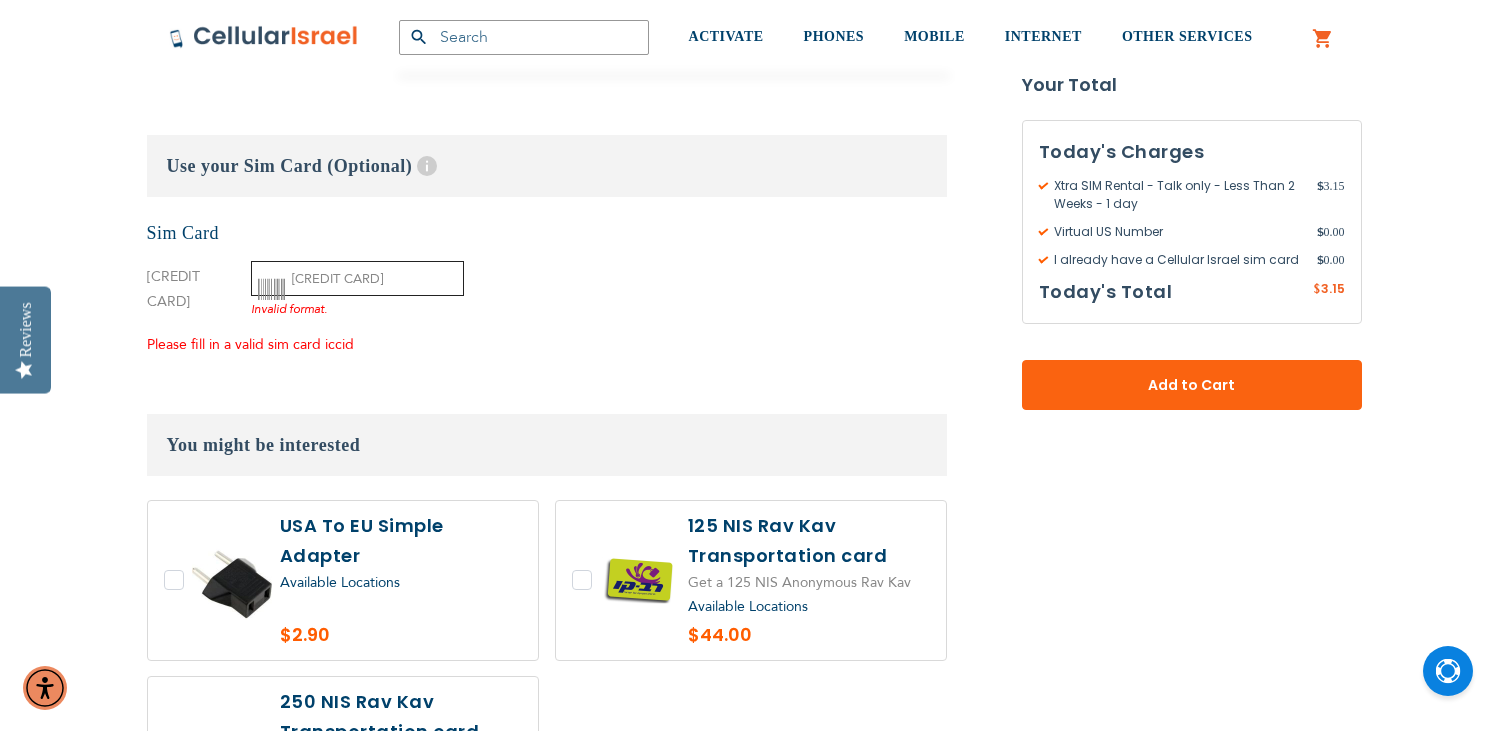 click on "[CREDIT CARD]" at bounding box center [357, 278] 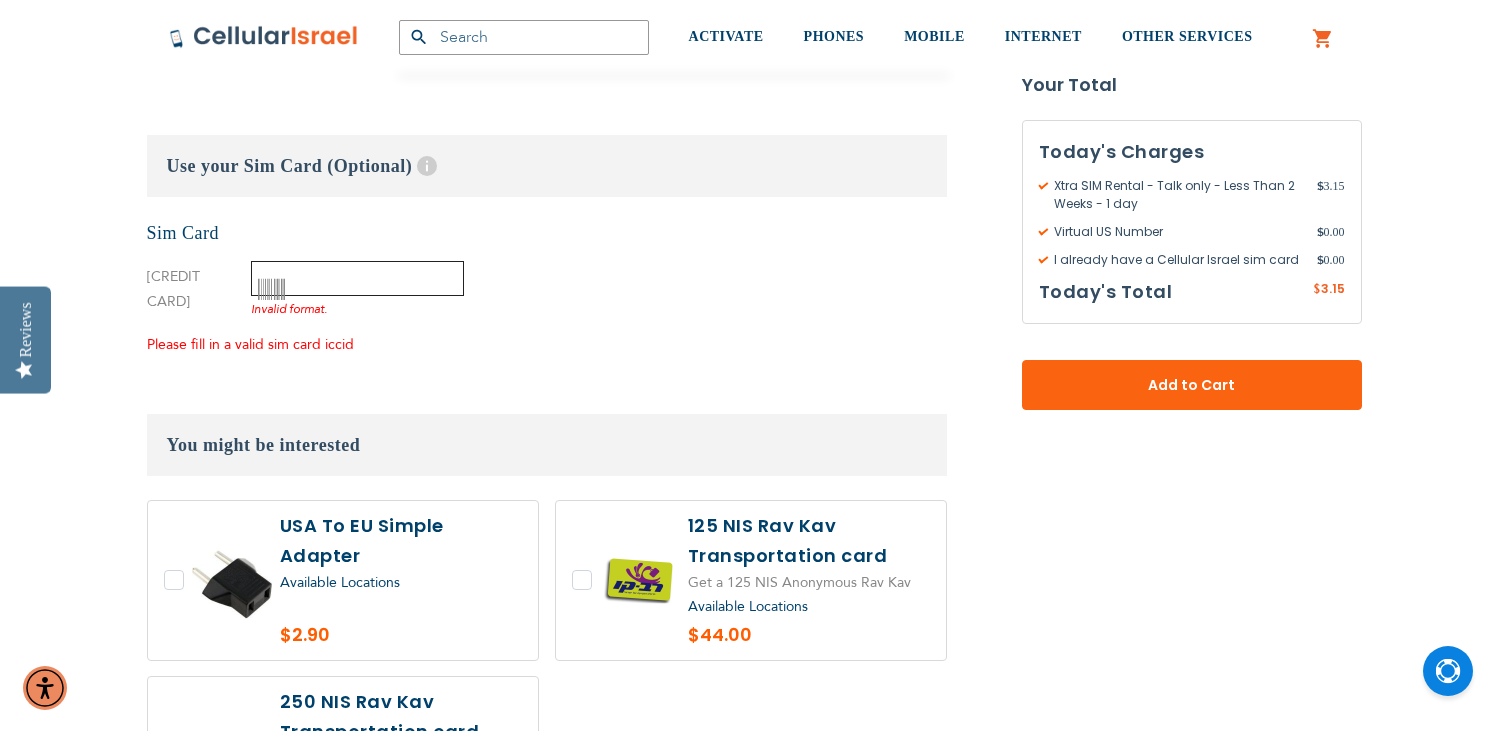 click at bounding box center (357, 278) 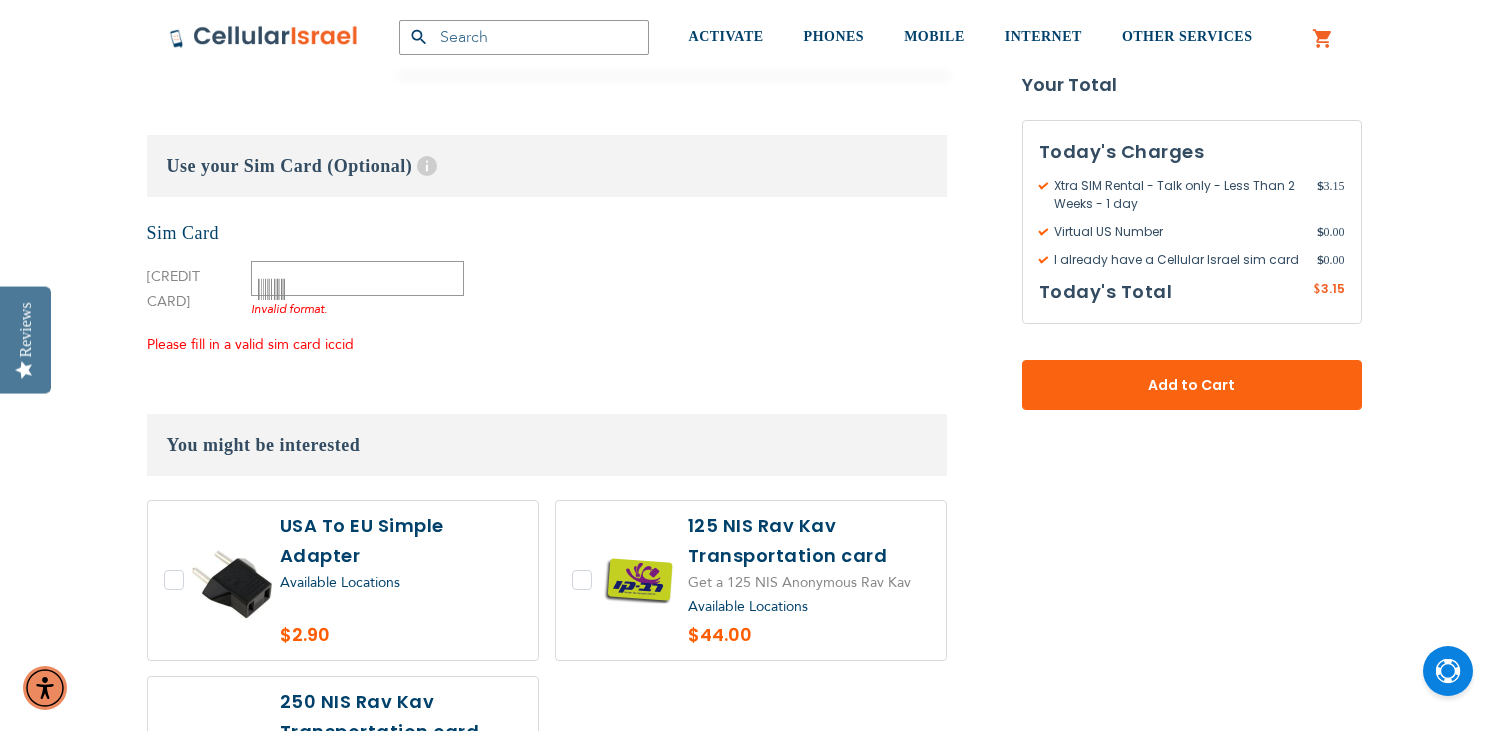 click on "[CREDIT CARD]" at bounding box center [173, 289] 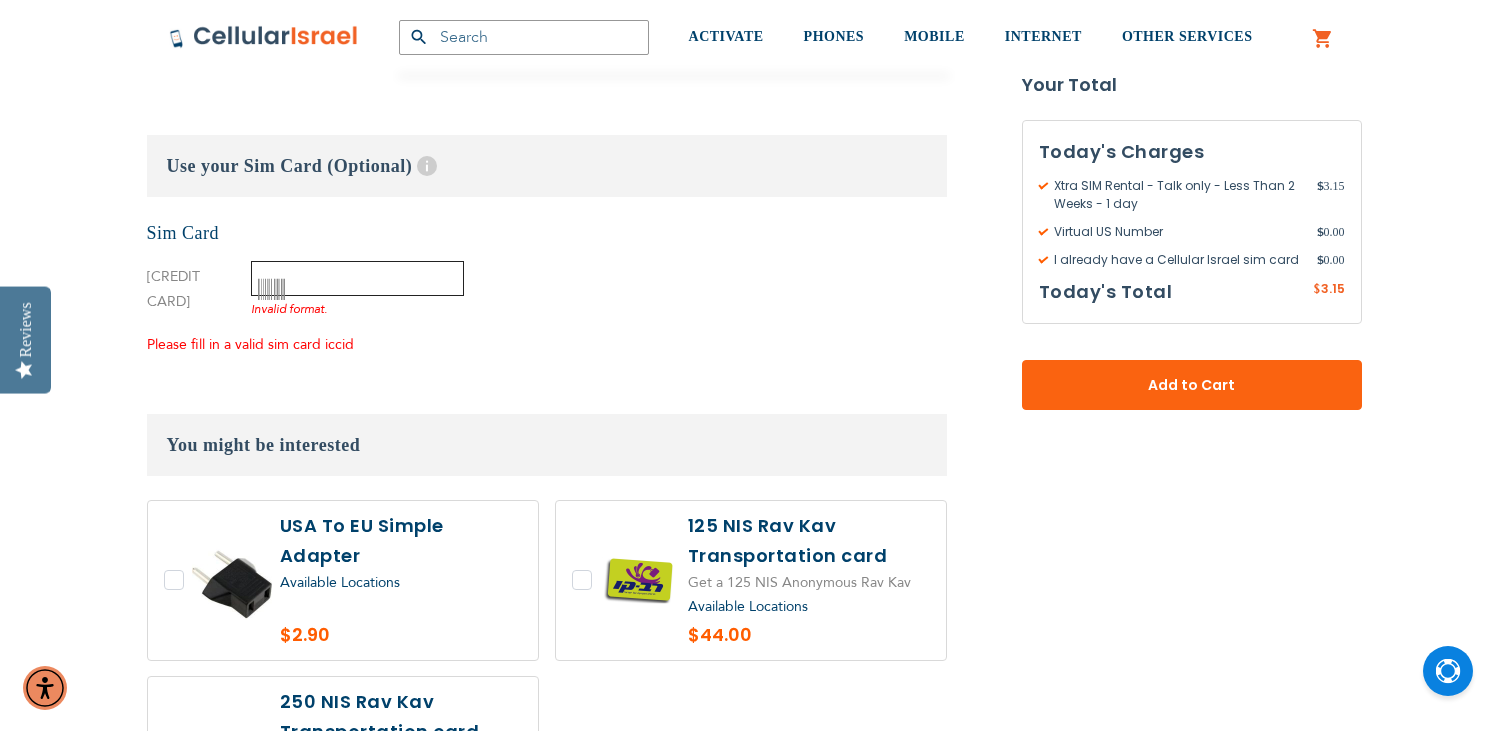 click at bounding box center [357, 278] 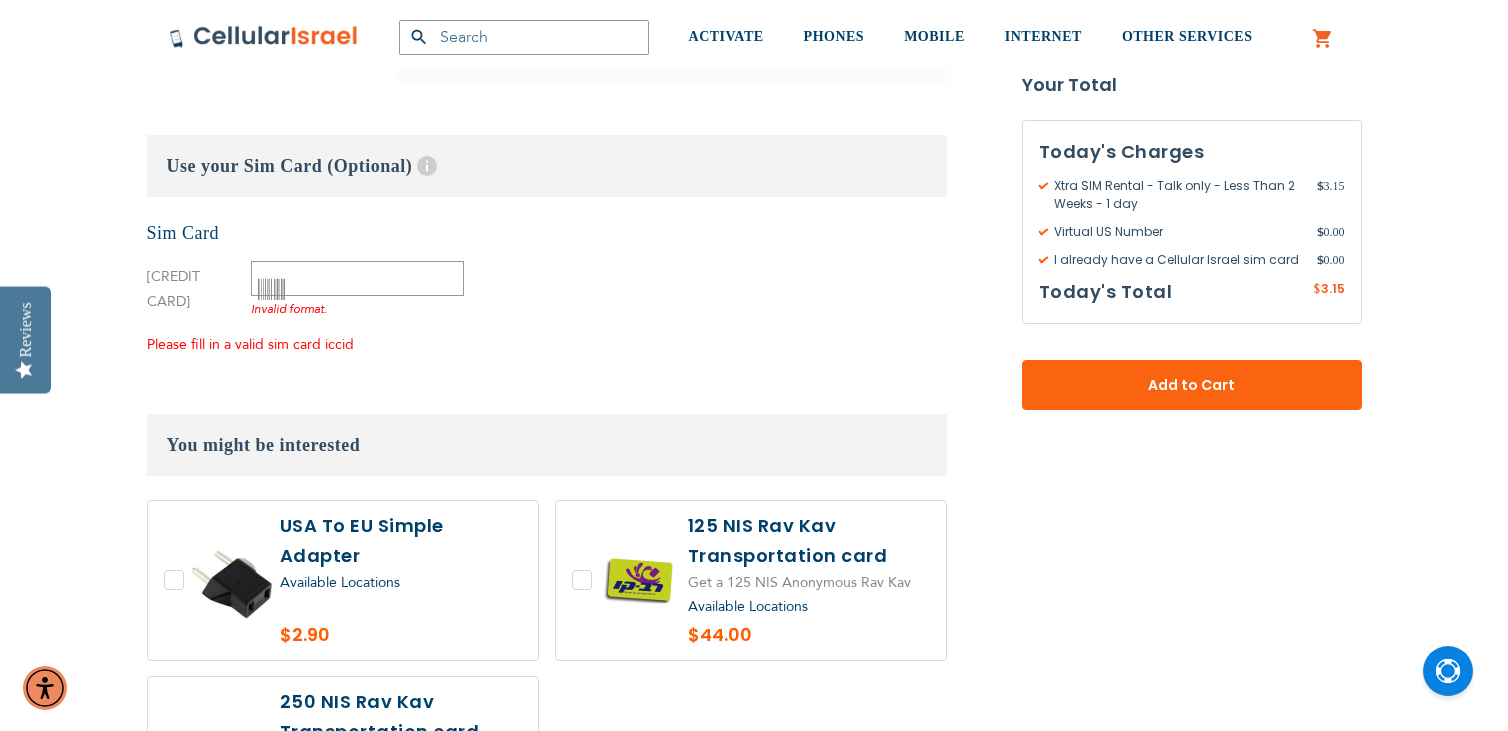 click on "Use your Sim Card (Optional)
Help
Have an old Cellular Israel SIM card?
Most SIMs can be reused.
Enter the last 9 digits of the SIM number  here and we’ll check it for compatibility.
If your SIM can’t be reused, we’ll notify you and add a new SIM card to your order." at bounding box center [547, 166] 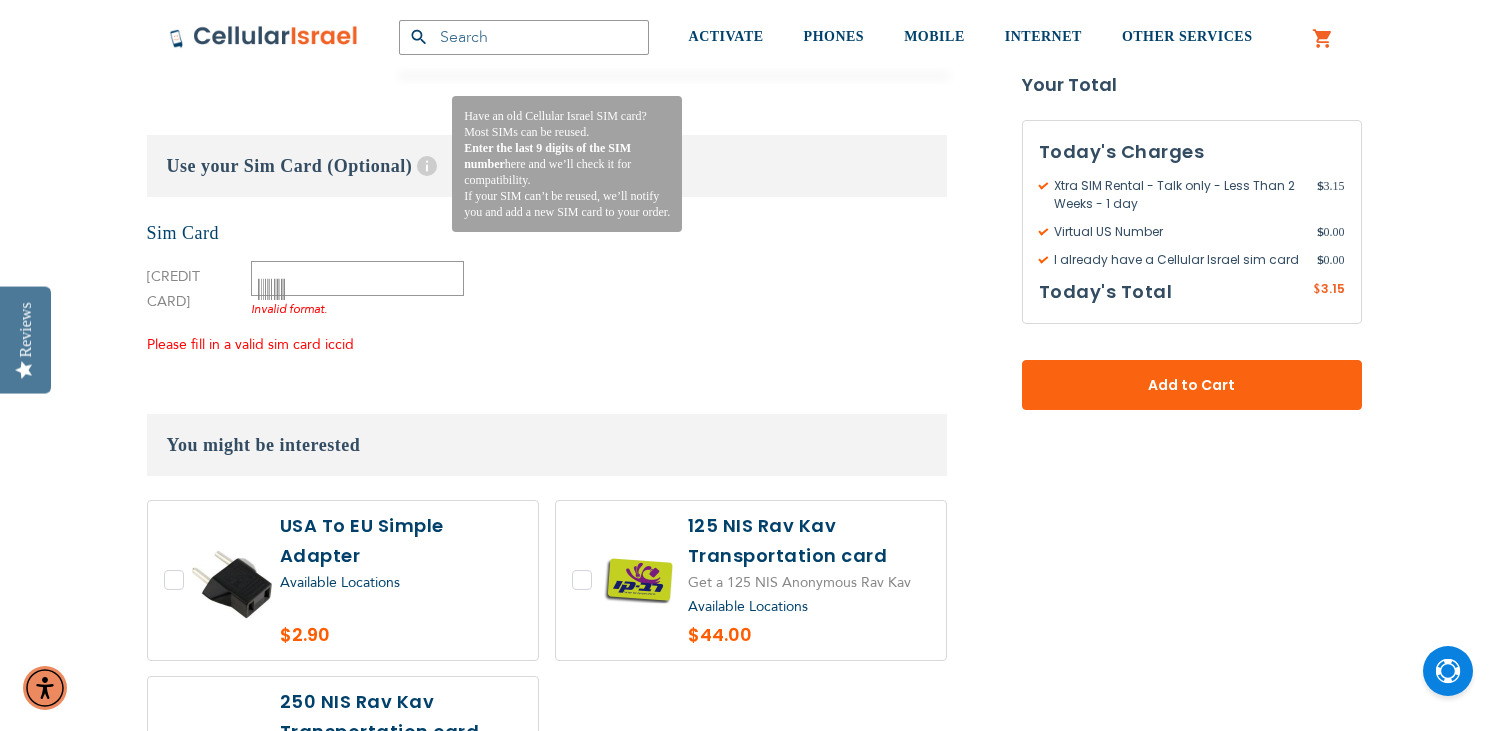 click on "Help" at bounding box center [427, 166] 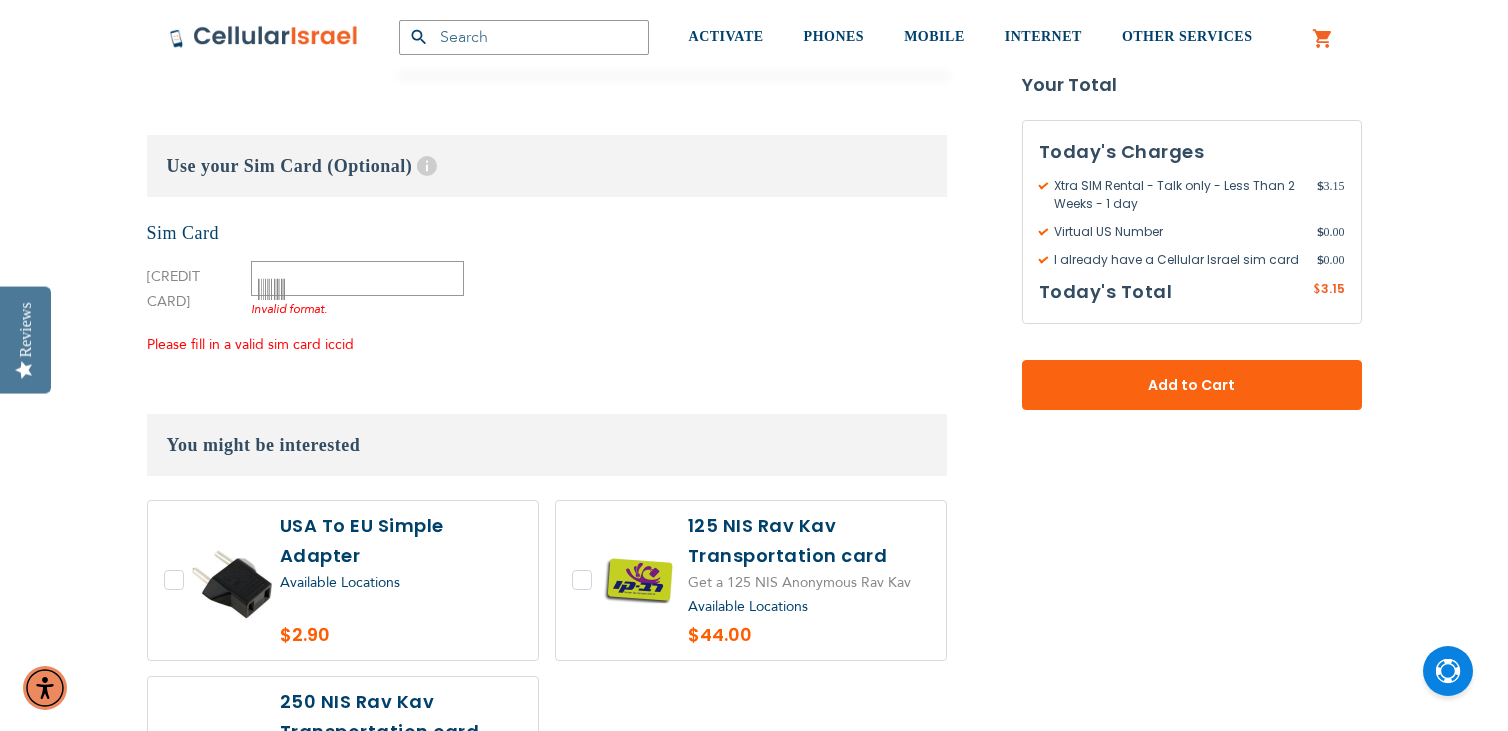 click on "None
Sim Card
[CREDIT CARD]" at bounding box center [547, 289] 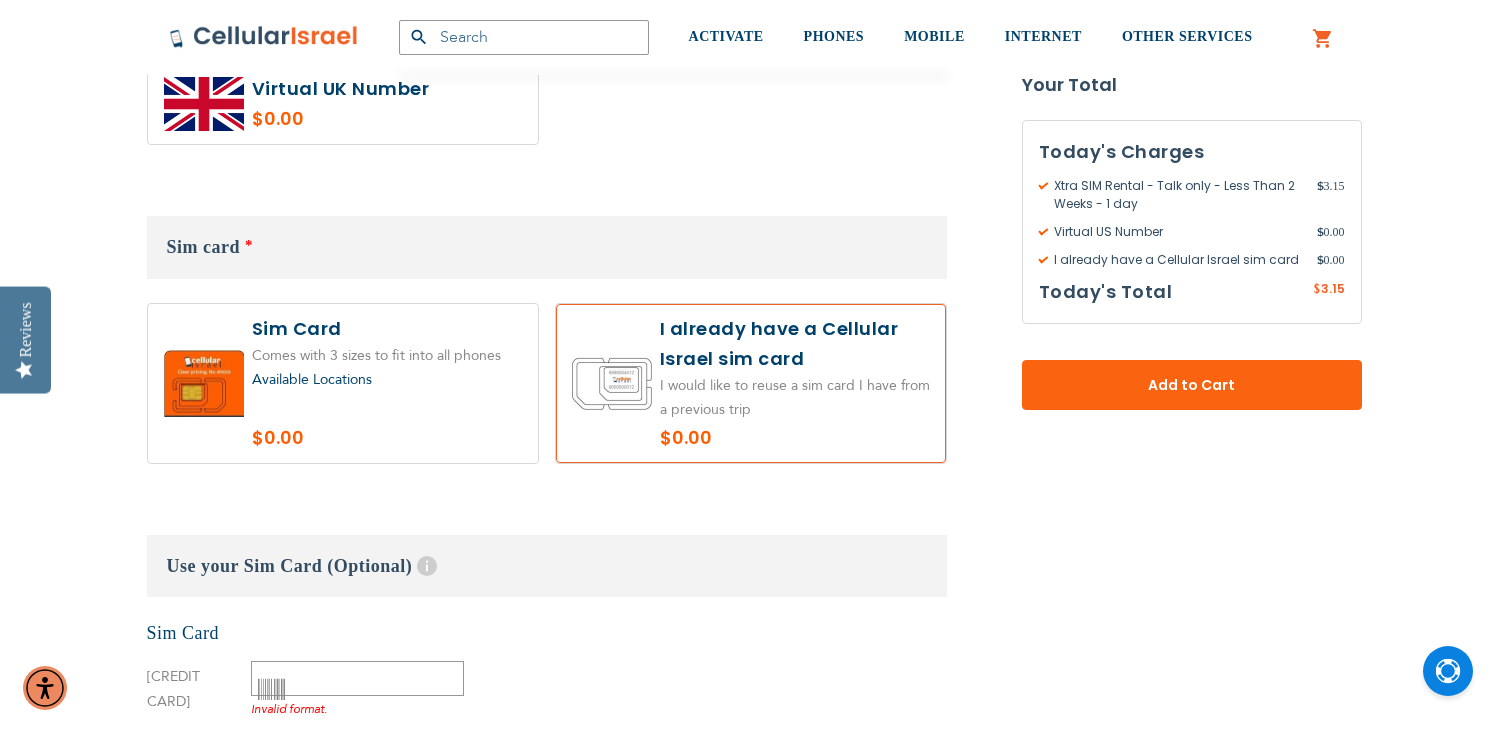scroll, scrollTop: 1562, scrollLeft: 0, axis: vertical 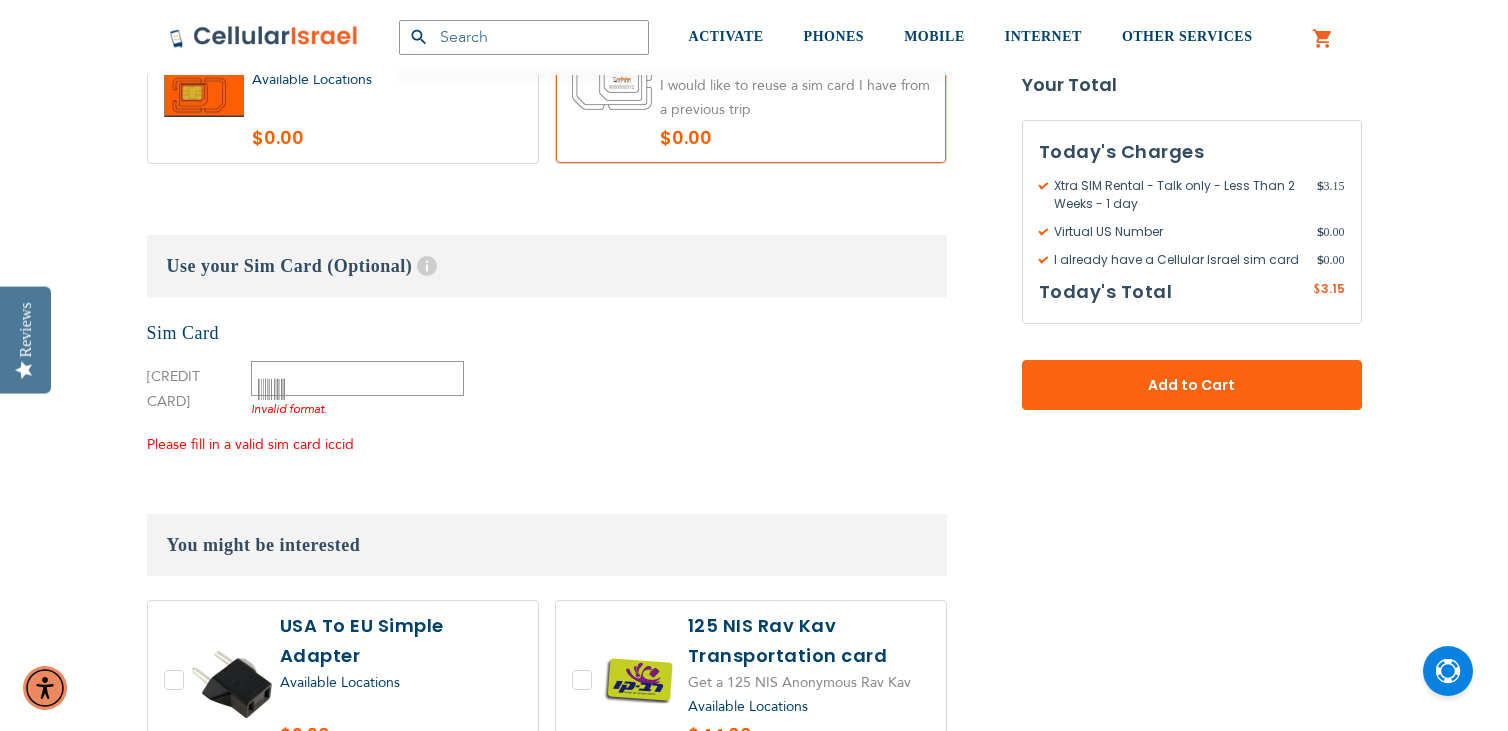 click on "None
Sim Card
[CREDIT CARD]" at bounding box center [547, 389] 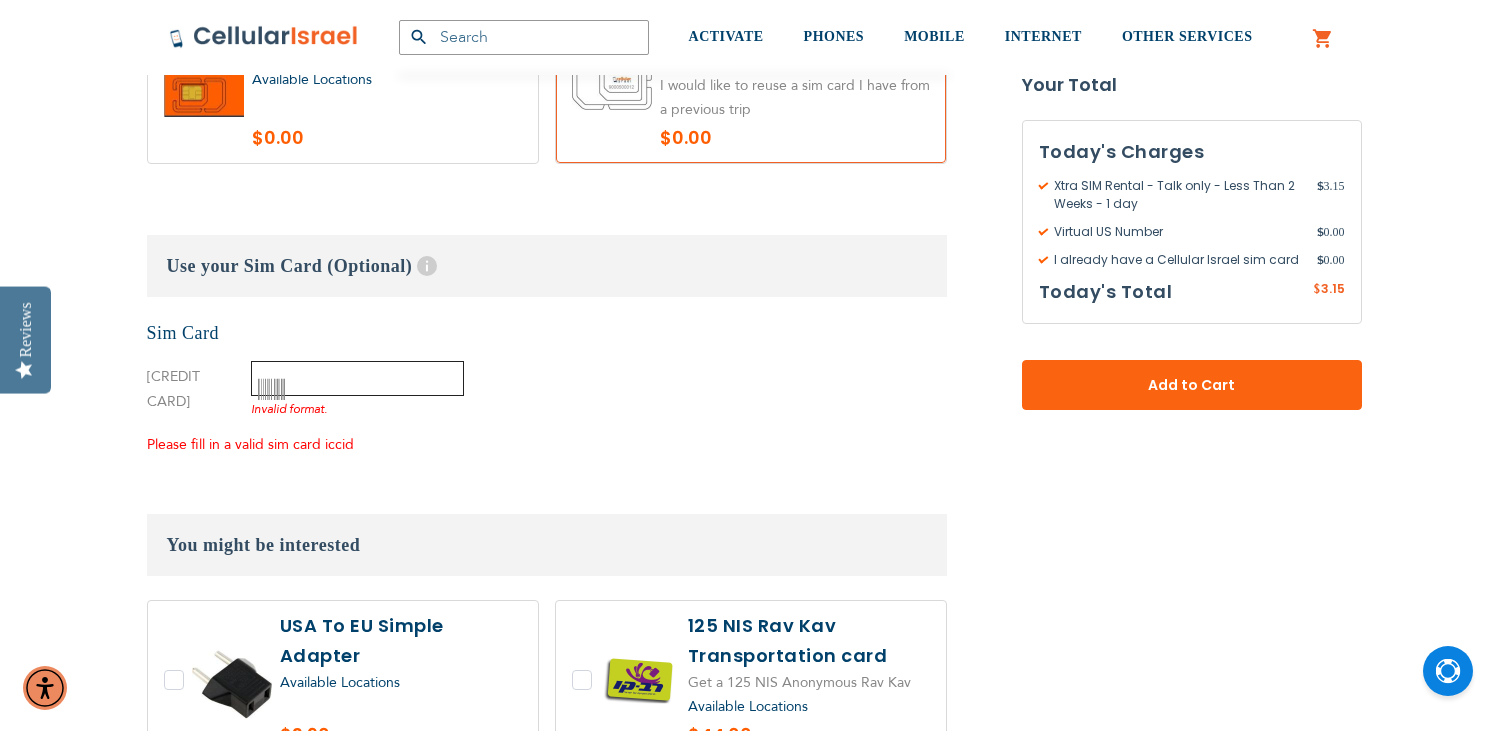 click at bounding box center (357, 378) 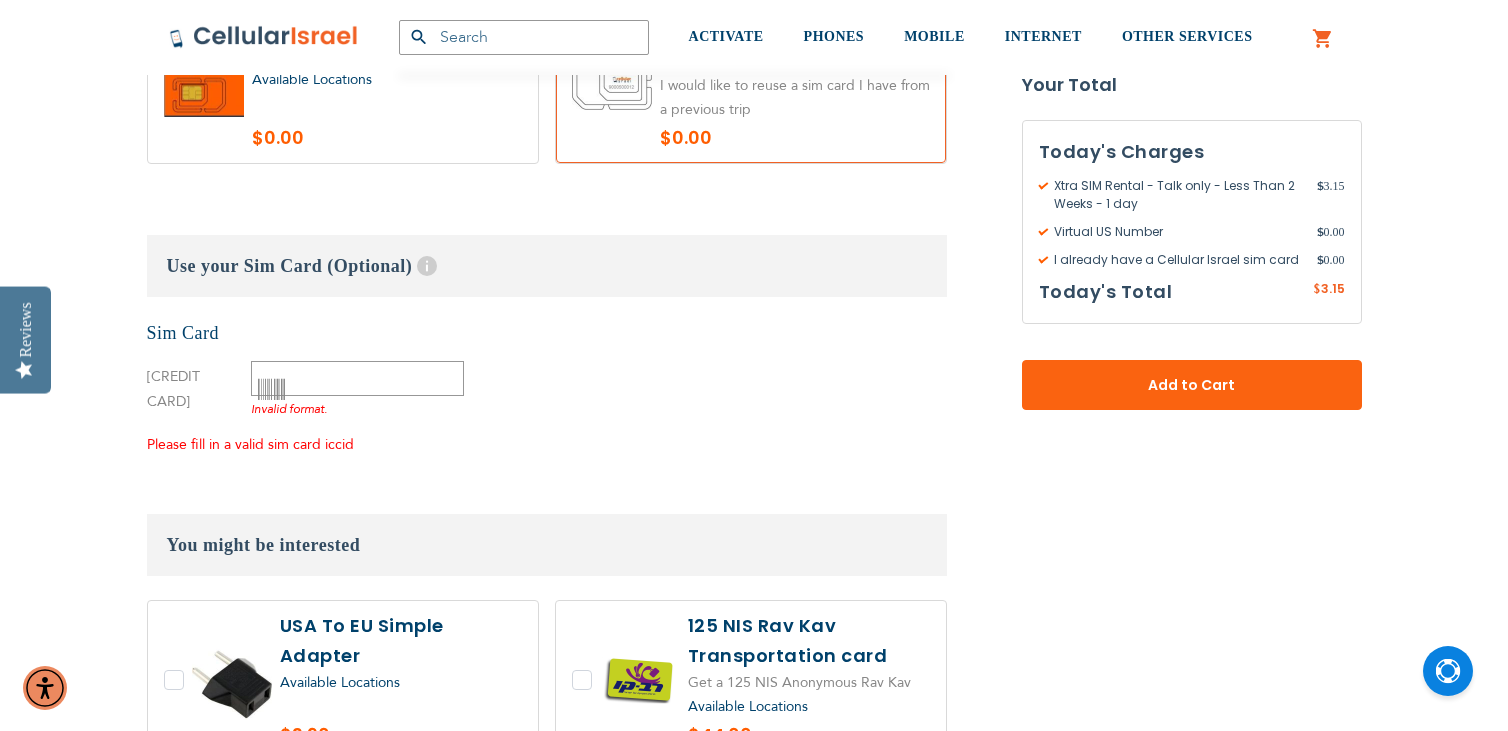 click on "Use your Sim Card (Optional)
Help
Have an old Cellular Israel SIM card?
Most SIMs can be reused.
Enter the last 9 digits of the SIM number  here and we’ll check it for compatibility.
If your SIM can’t be reused, we’ll notify you and add a new SIM card to your order." at bounding box center [547, 266] 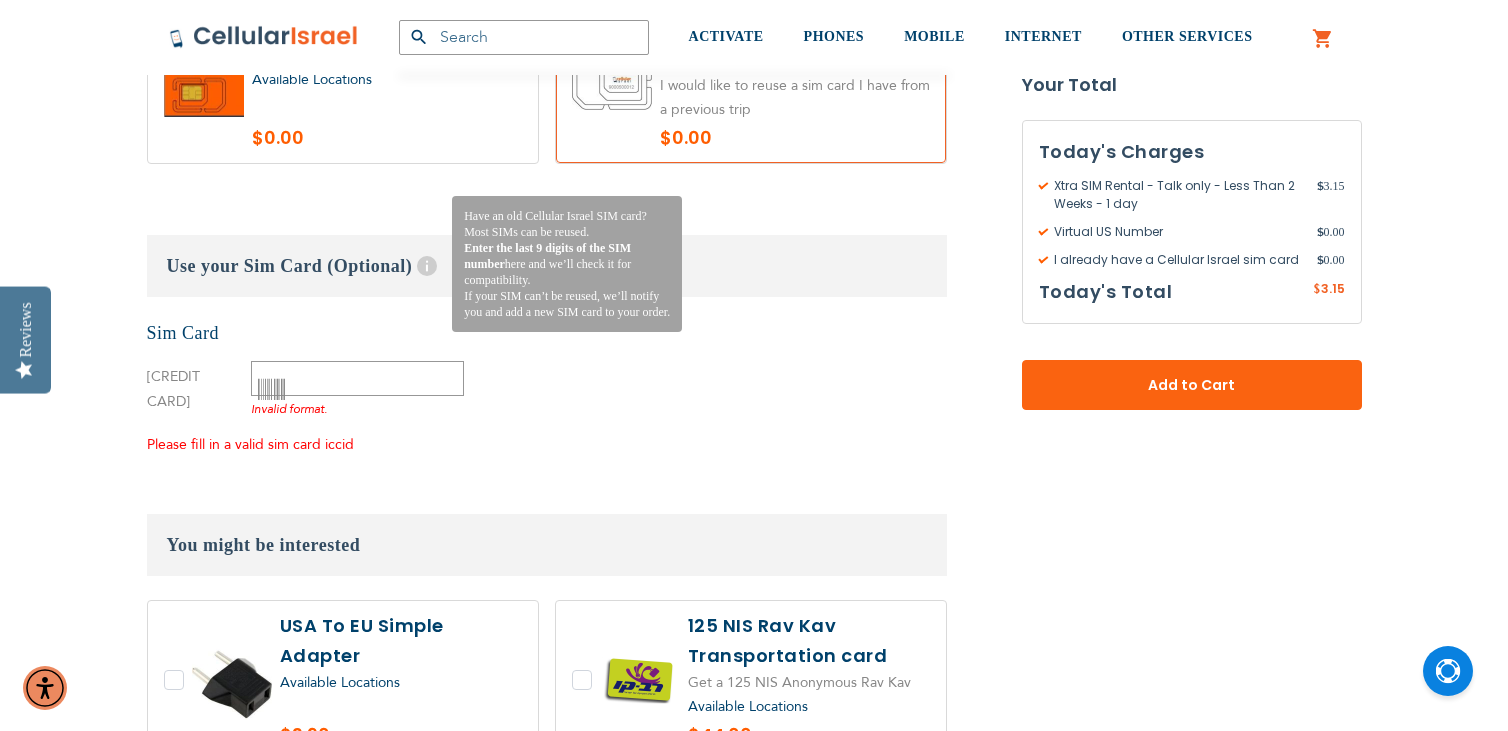 click on "Help" at bounding box center (427, 266) 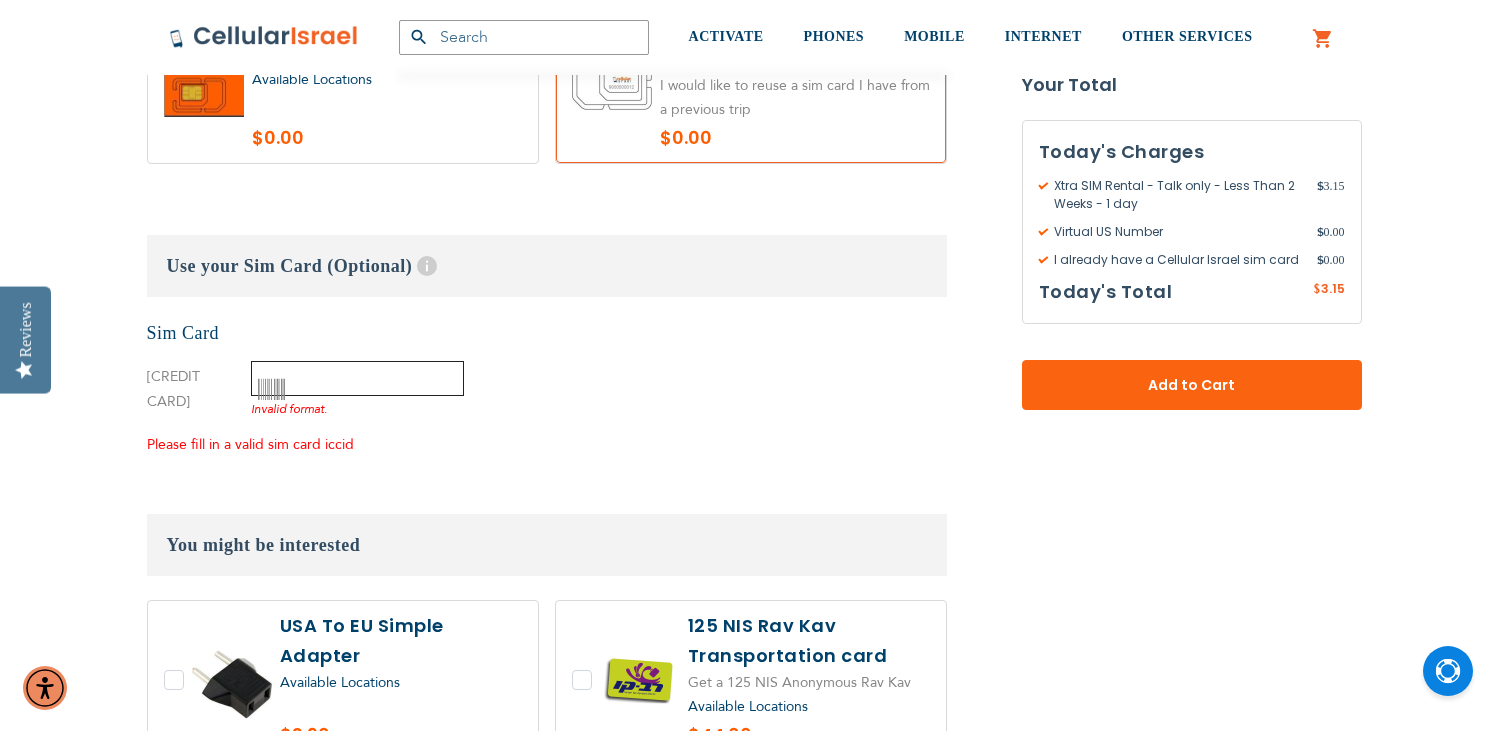 click at bounding box center [357, 378] 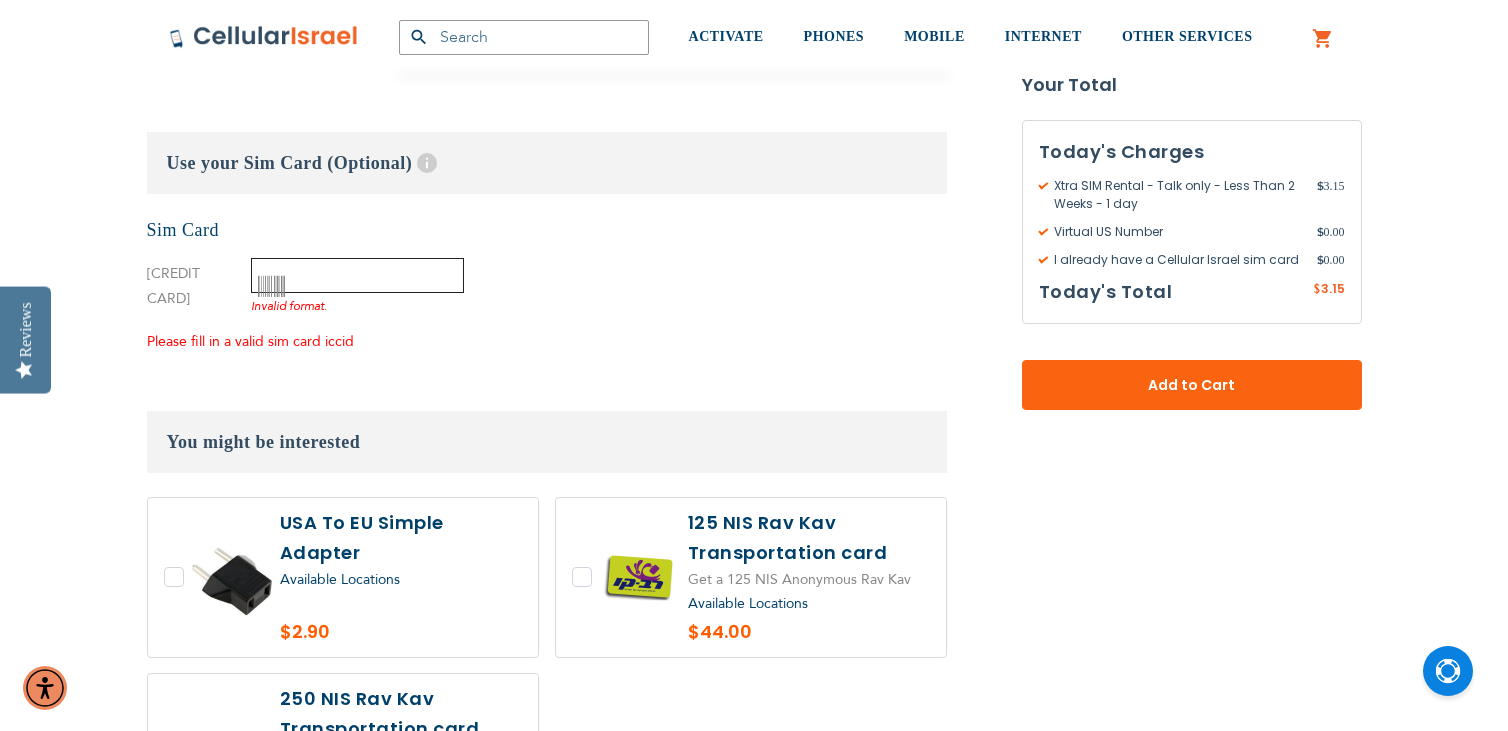 scroll, scrollTop: 1462, scrollLeft: 0, axis: vertical 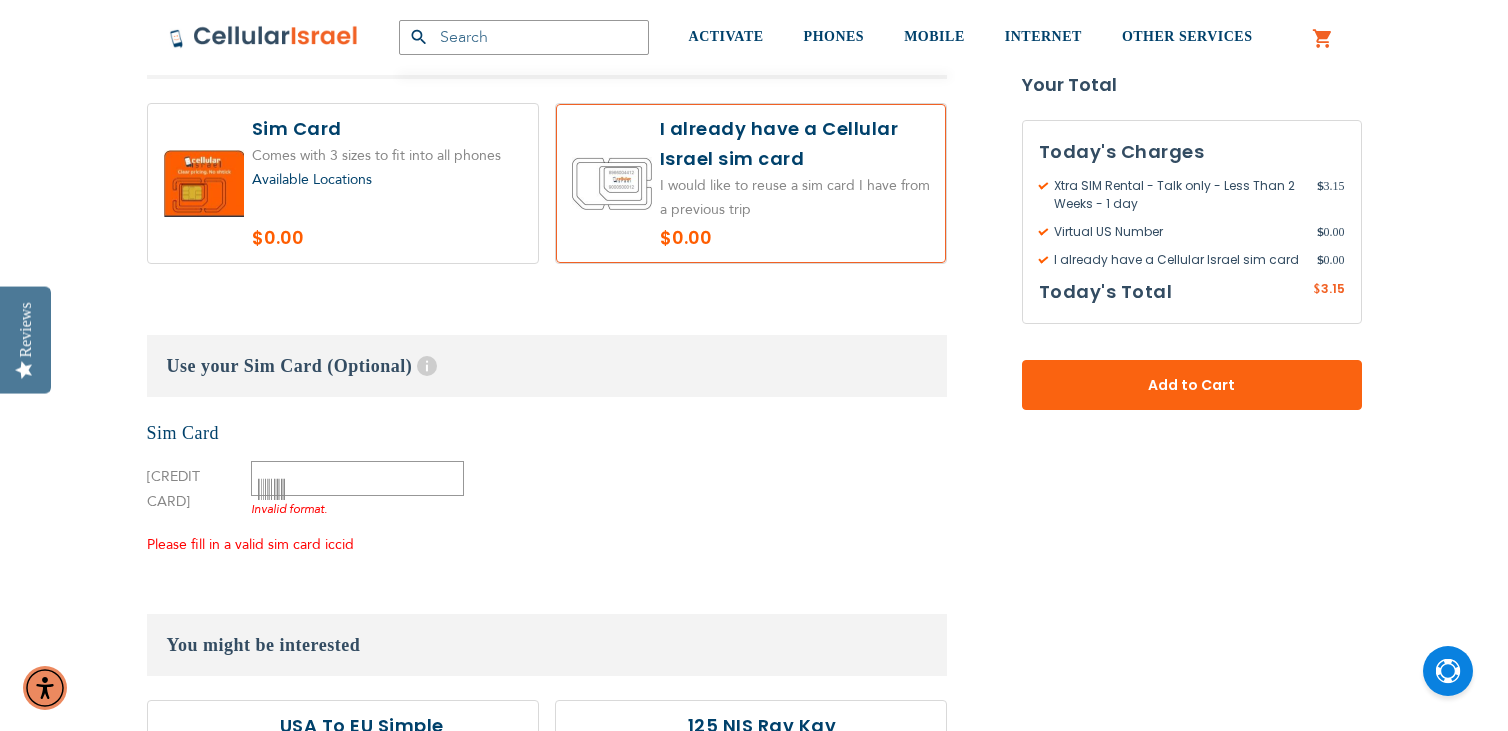 click on "[CREDIT CARD]
Invalid format." at bounding box center (305, 482) 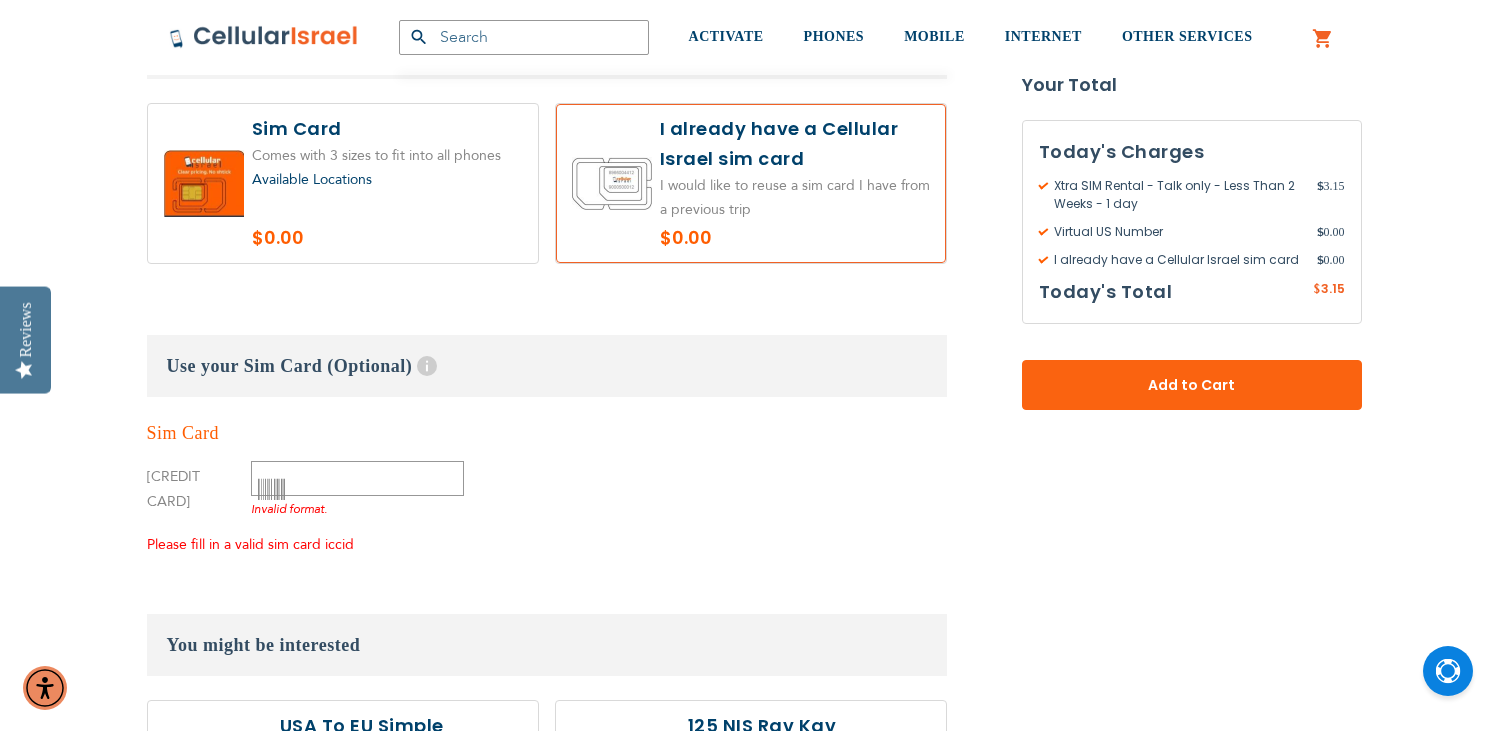 click on "Sim Card" at bounding box center (183, 433) 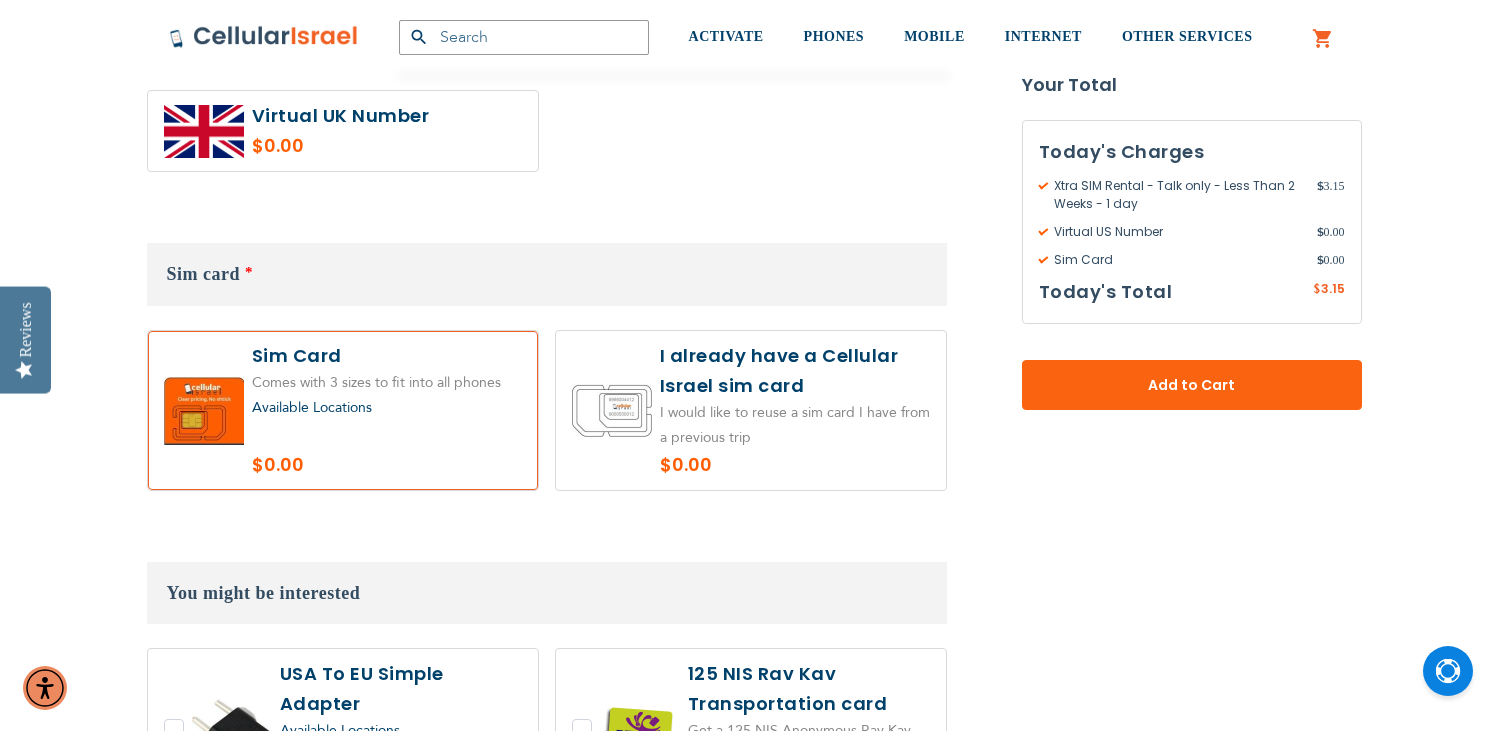 scroll, scrollTop: 1300, scrollLeft: 0, axis: vertical 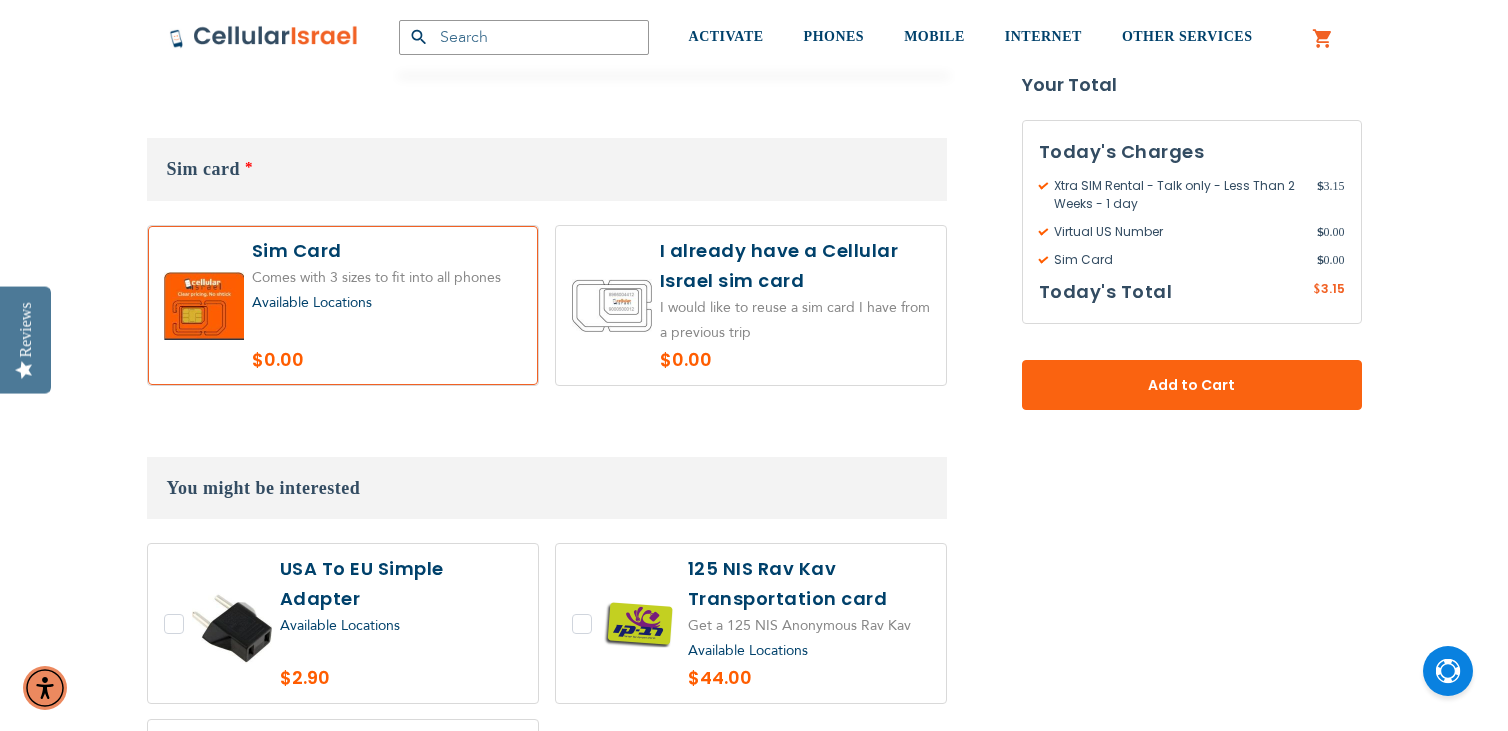 click at bounding box center [751, 305] 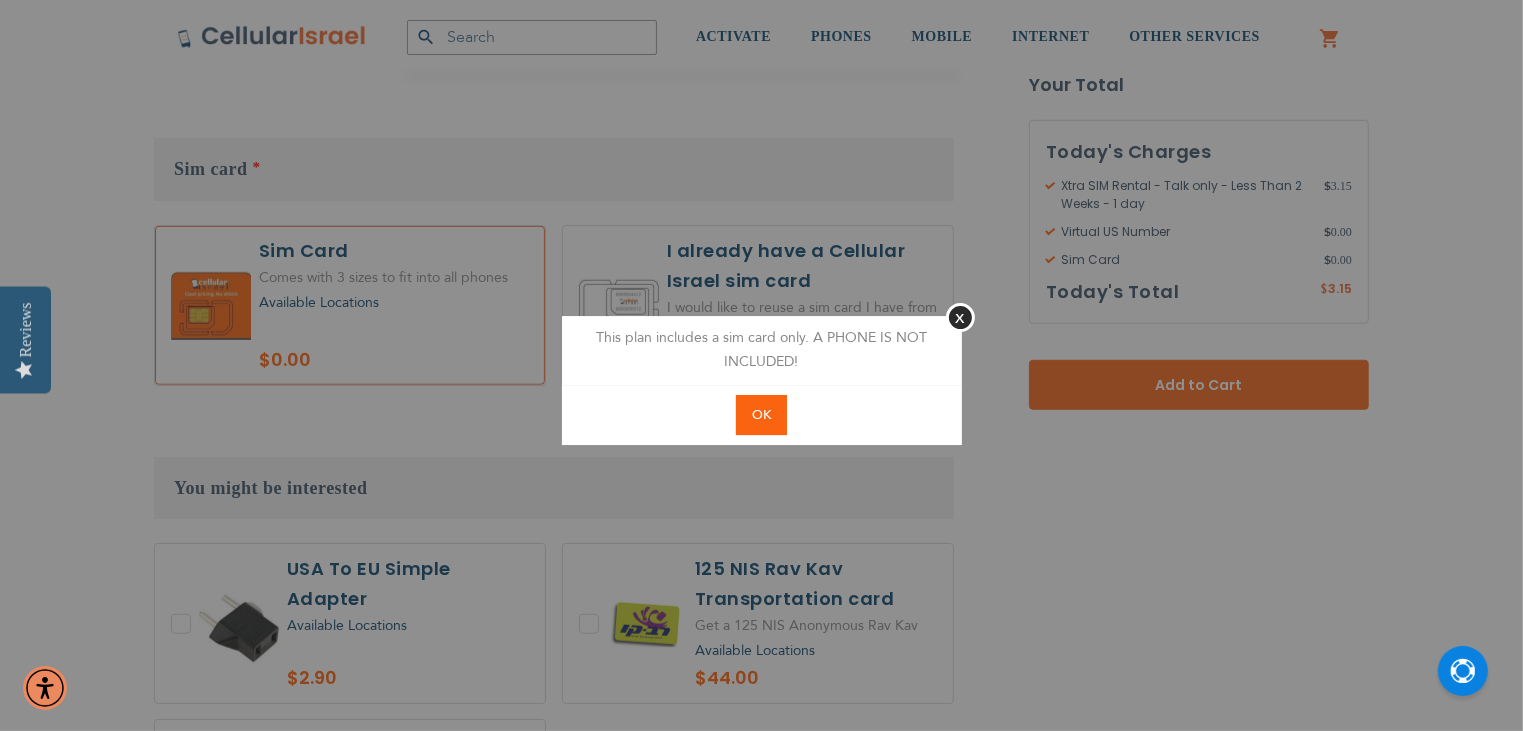 click on "OK" at bounding box center [761, 415] 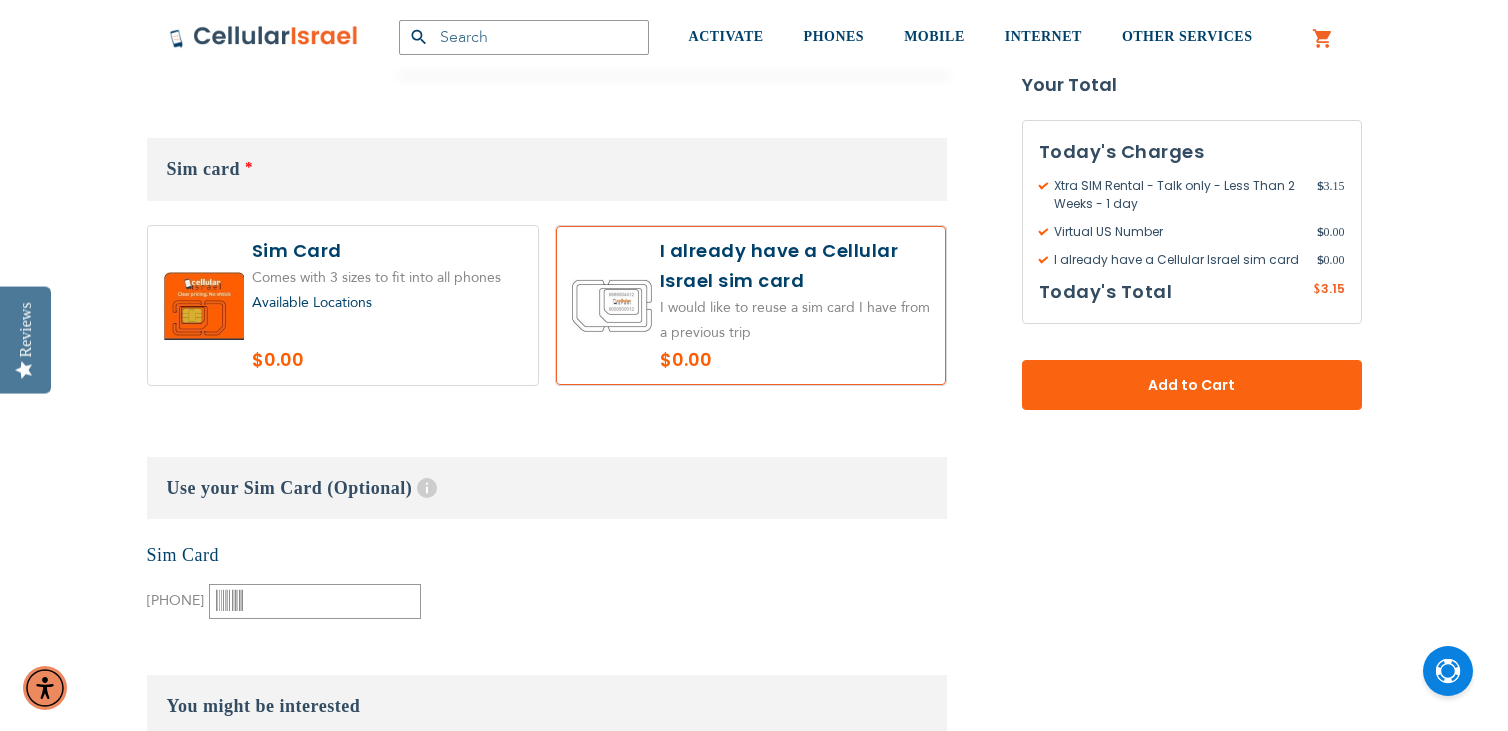 scroll, scrollTop: 1500, scrollLeft: 0, axis: vertical 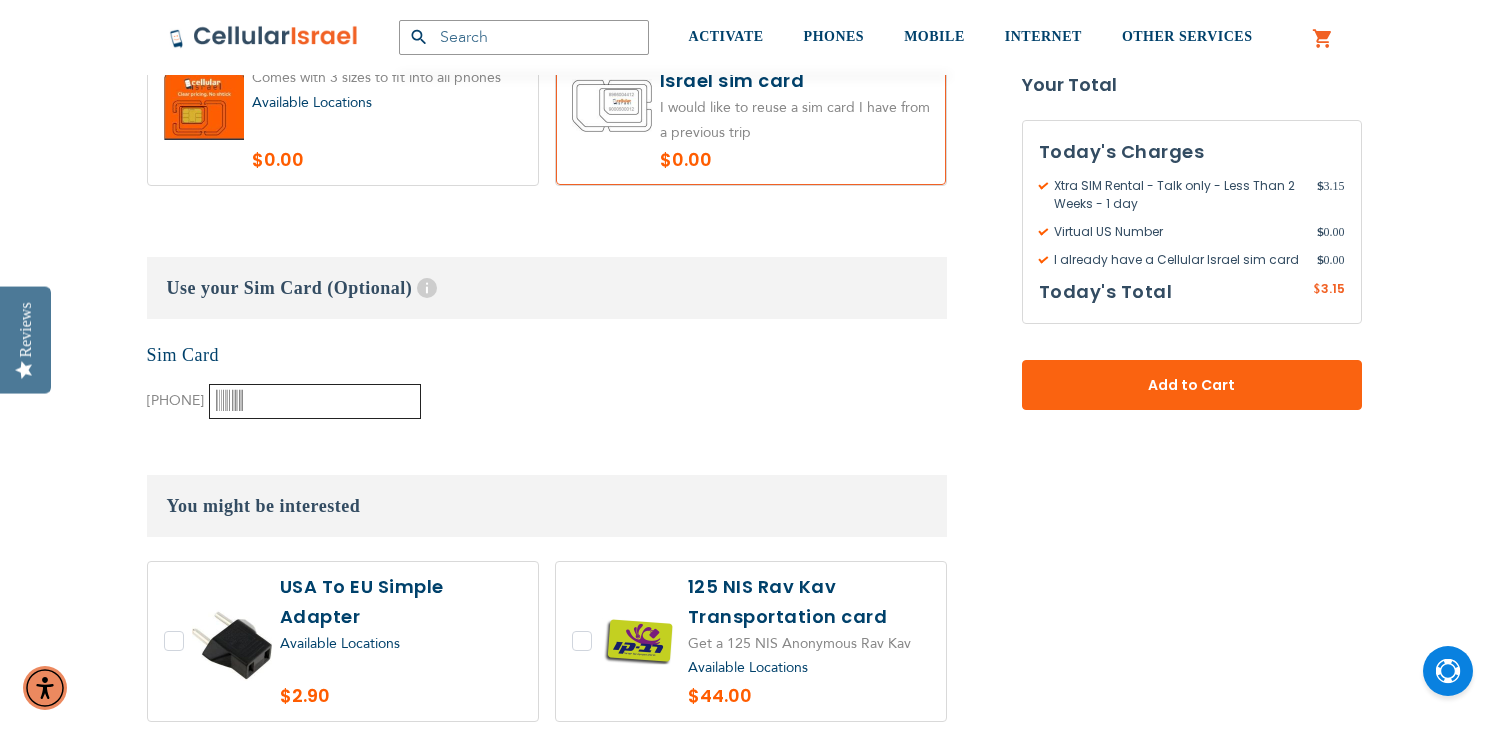 click at bounding box center [315, 401] 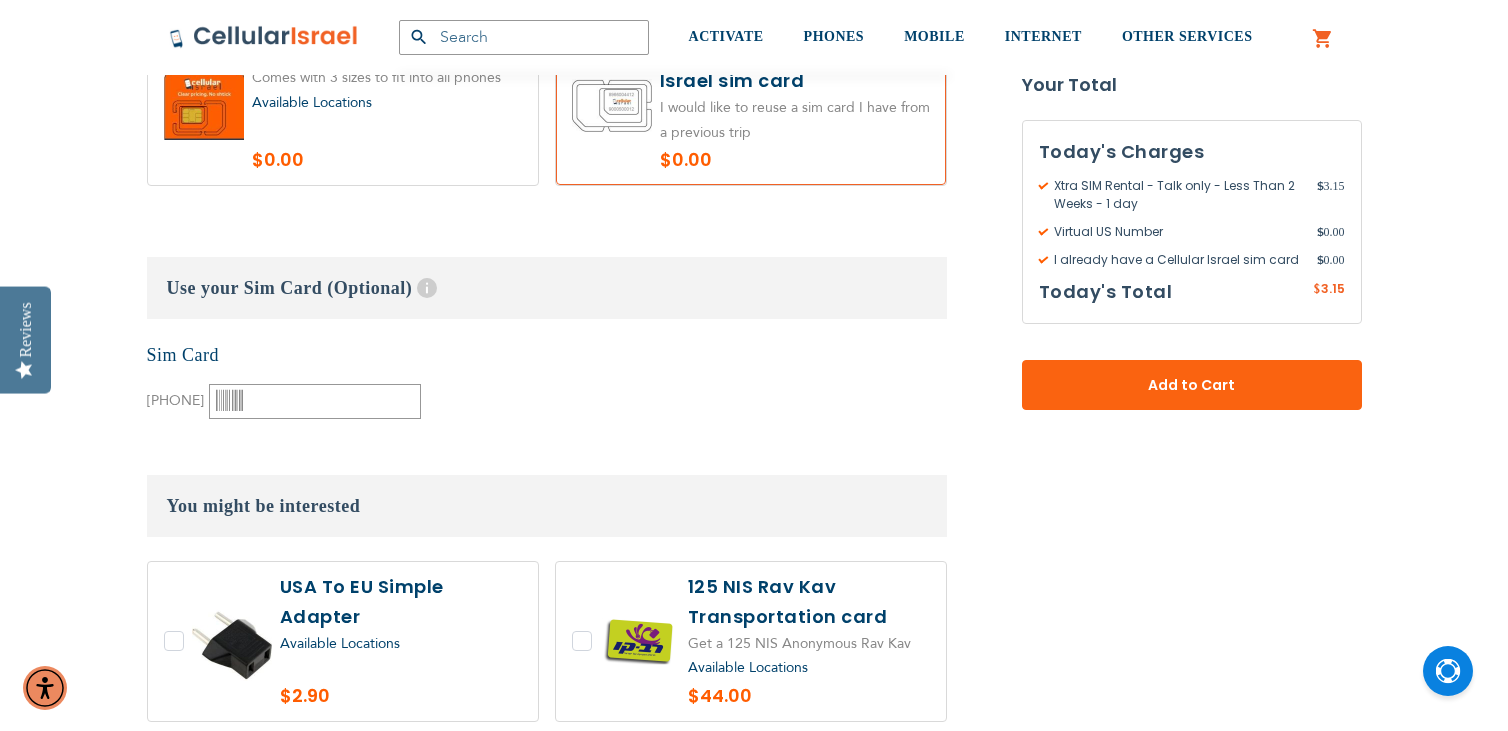 click at bounding box center (229, 401) 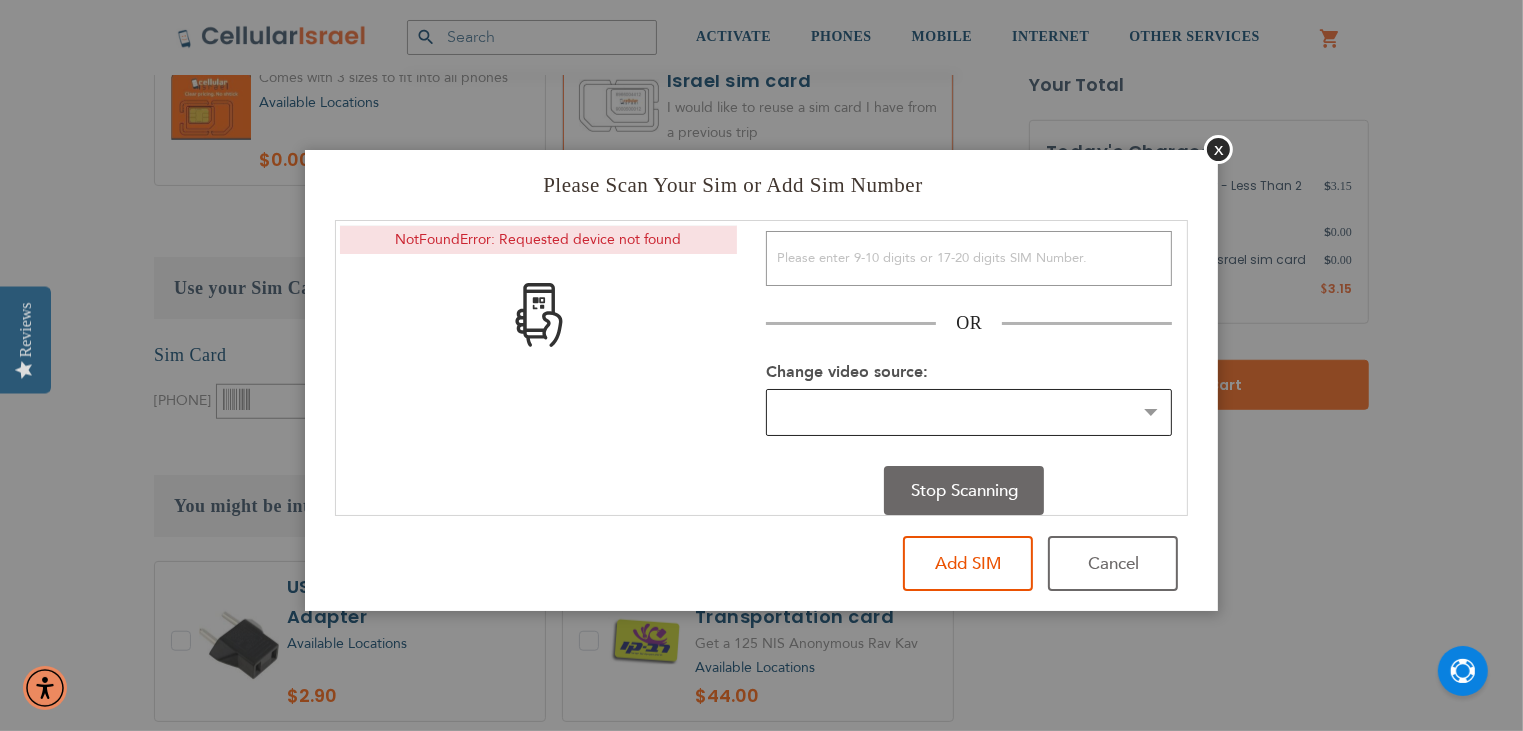 click on "Change video source:" at bounding box center (969, 412) 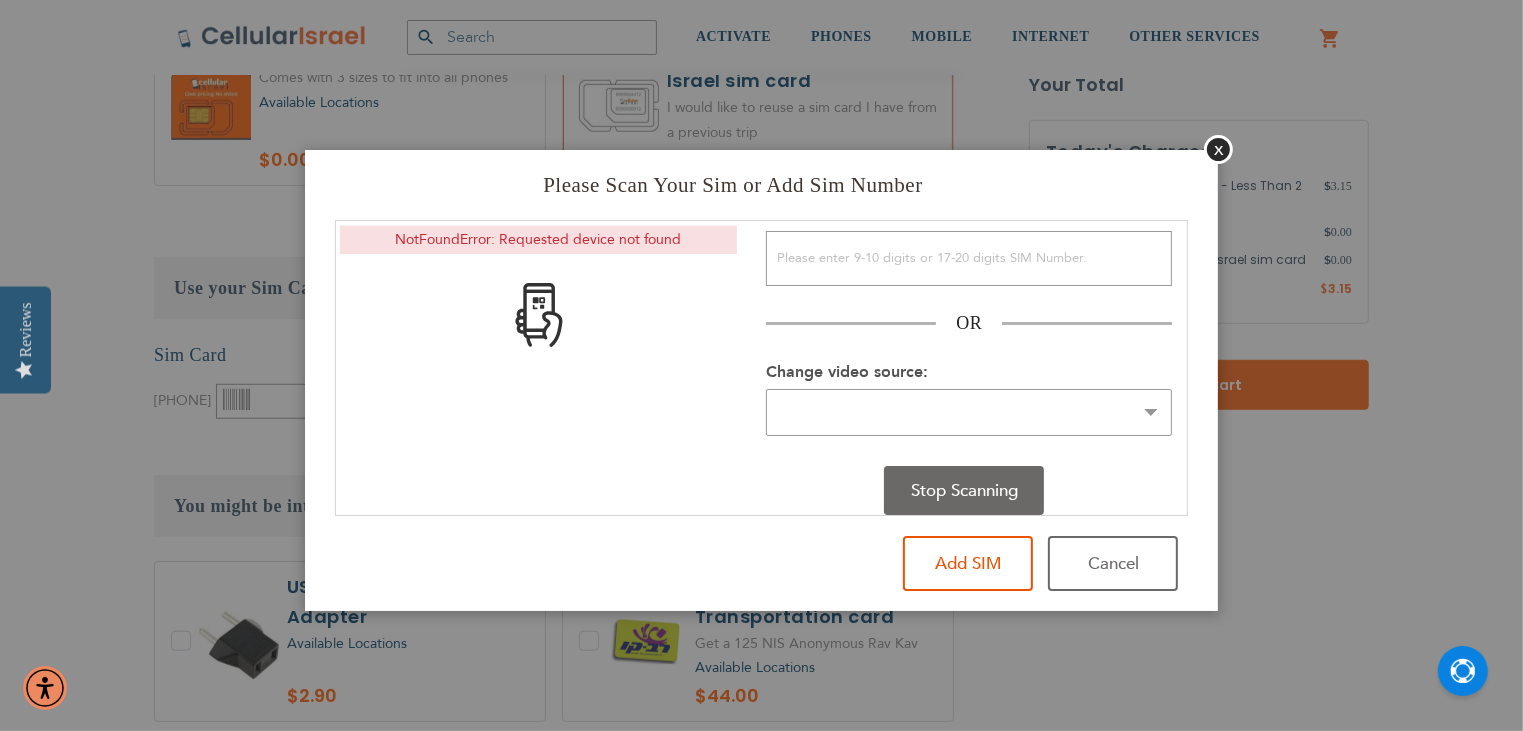 click on "Stop Scanning" at bounding box center [964, 491] 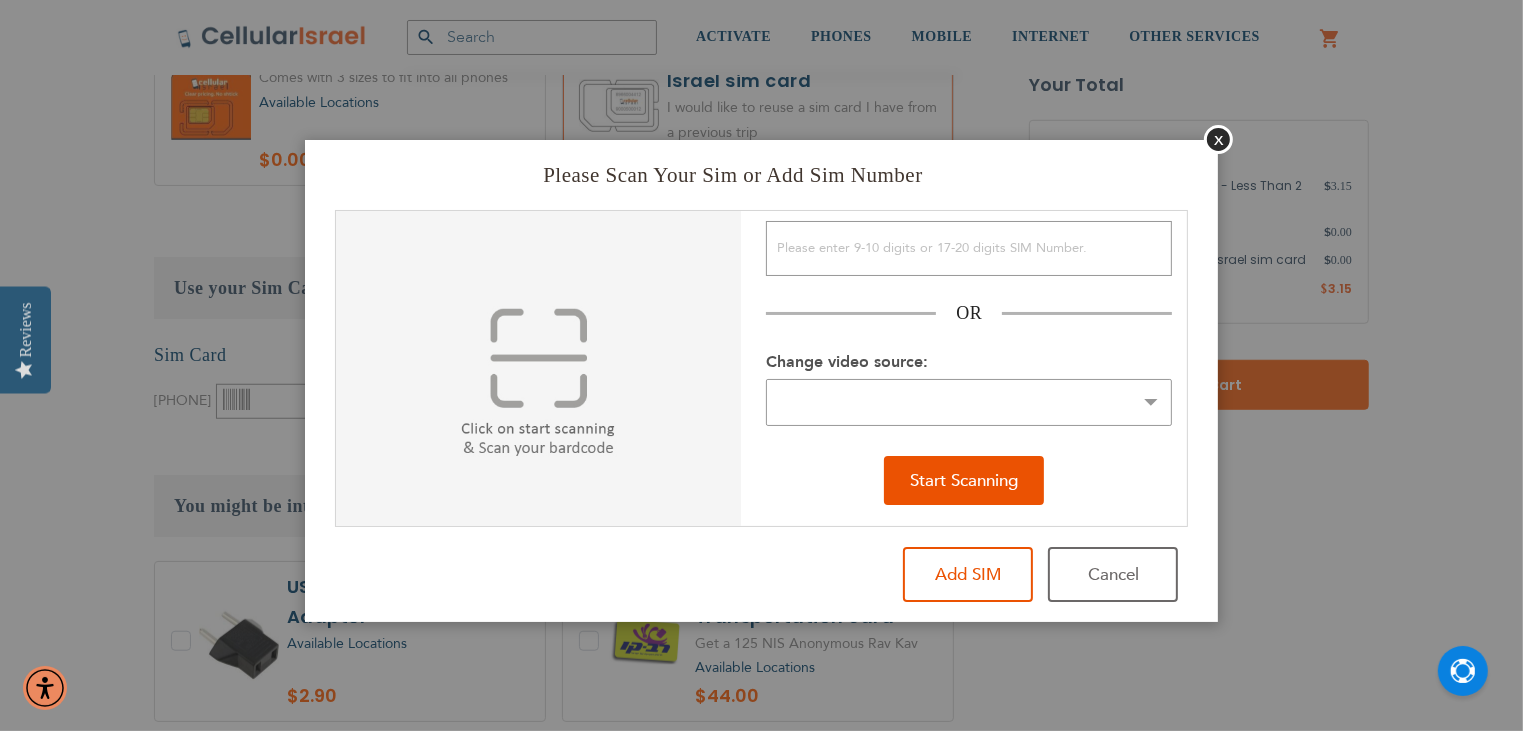 click on "Start Scanning" at bounding box center [964, 481] 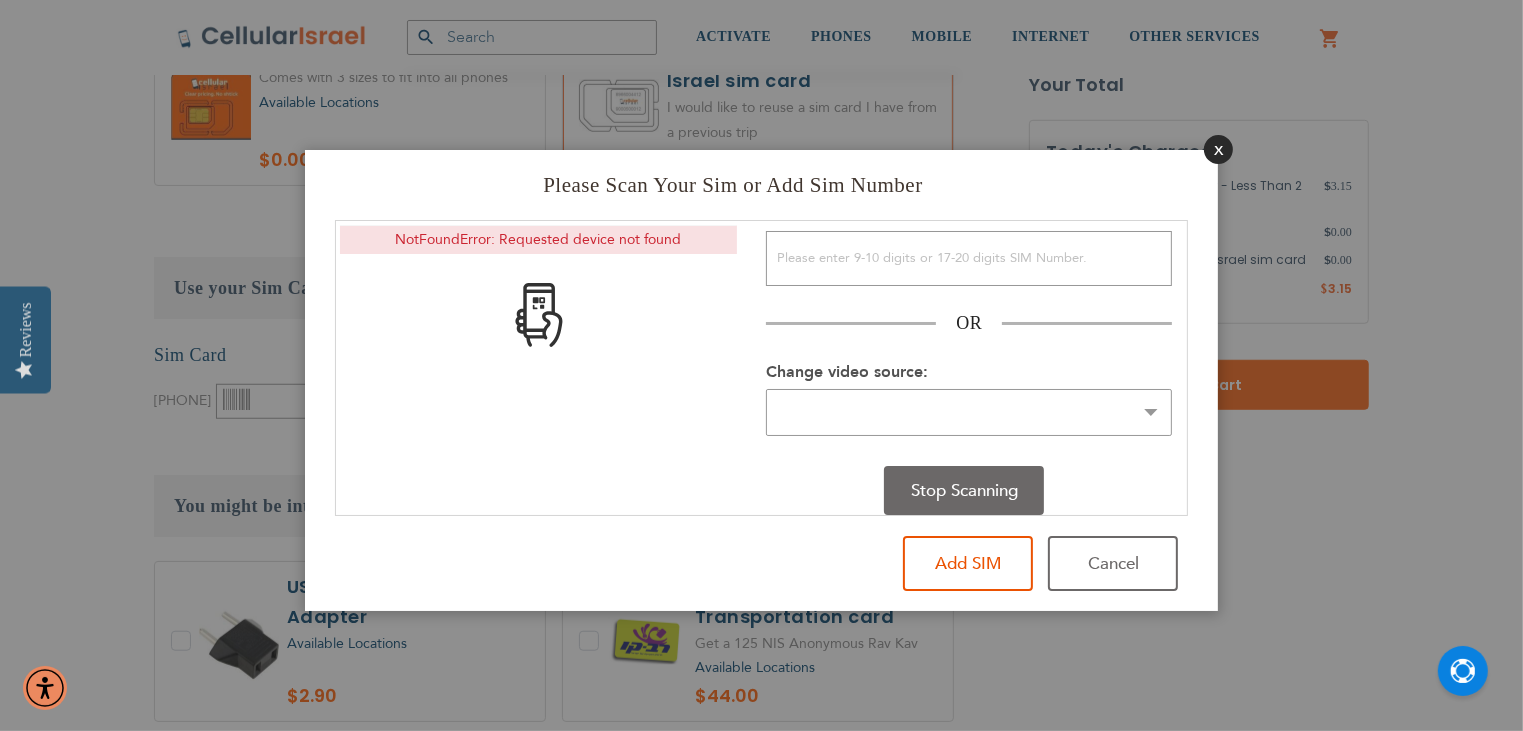 click on "Close" at bounding box center (1218, 149) 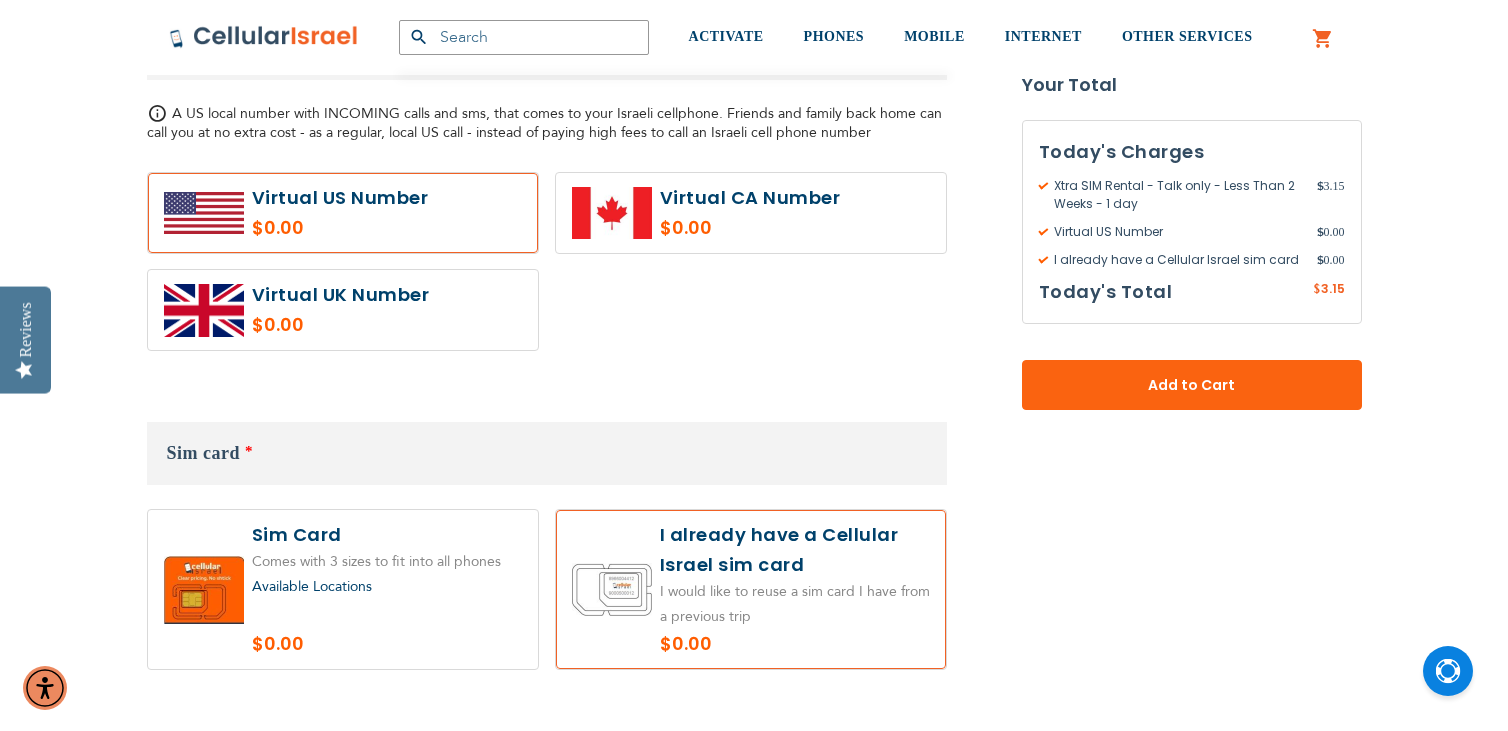 scroll, scrollTop: 800, scrollLeft: 0, axis: vertical 